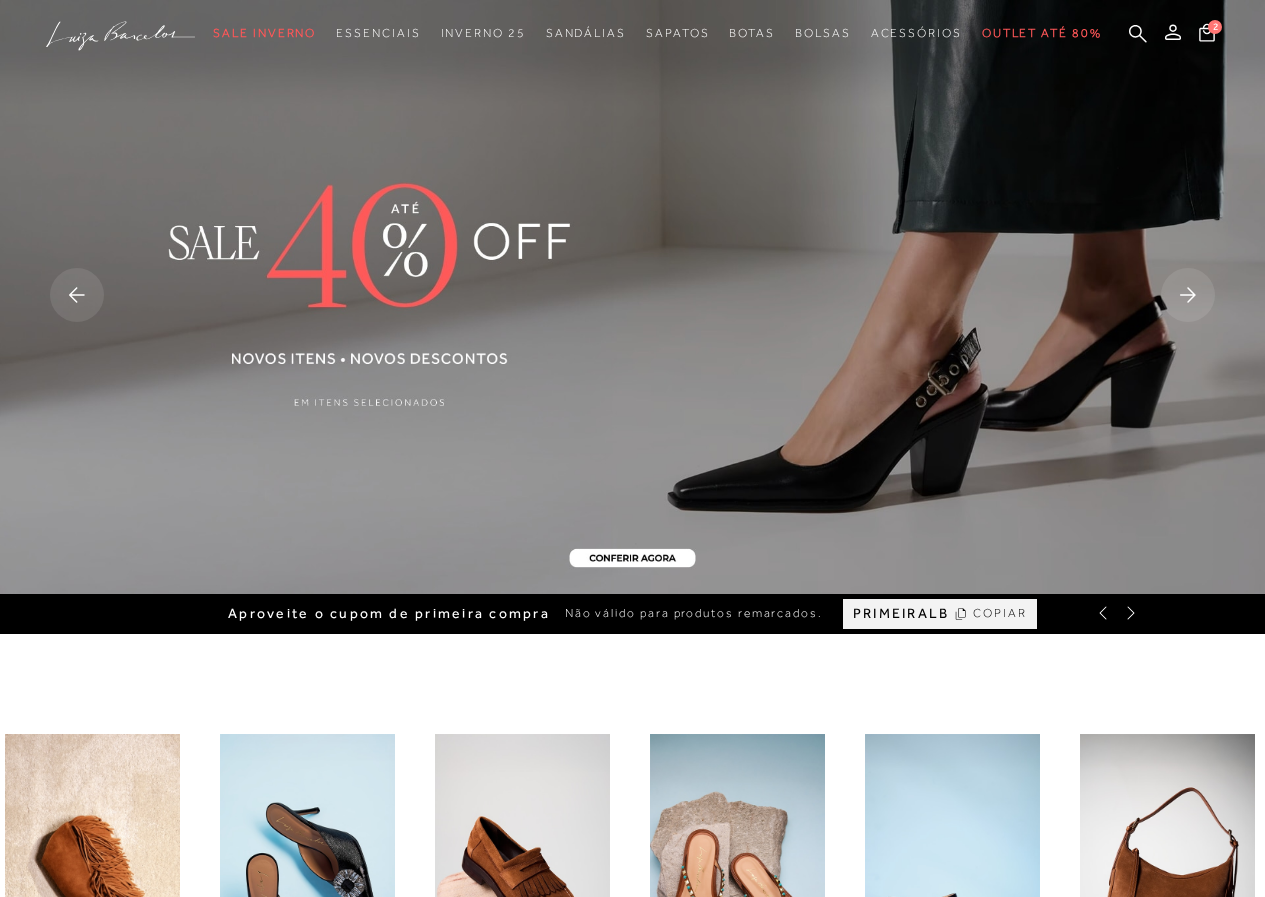 scroll, scrollTop: 0, scrollLeft: 0, axis: both 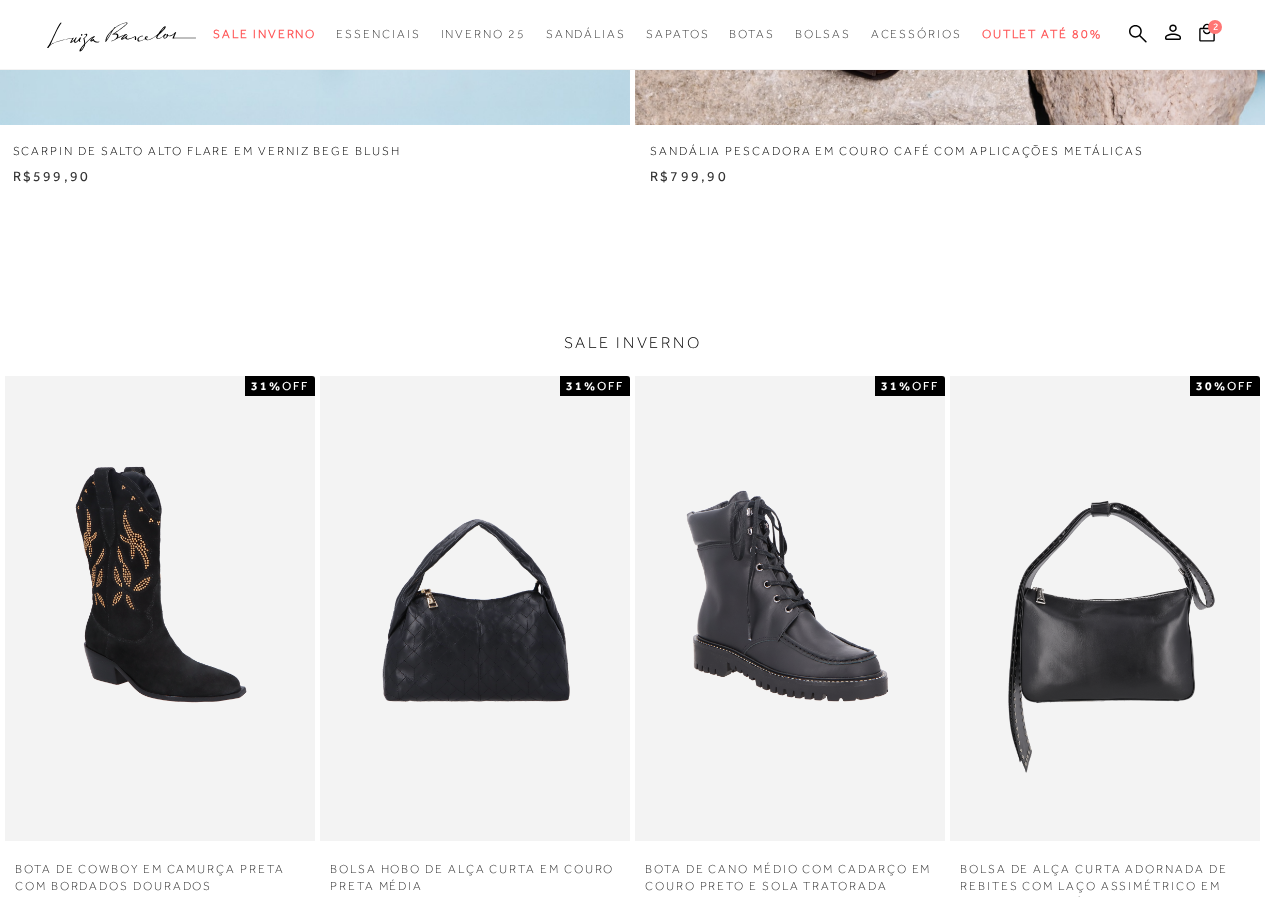 drag, startPoint x: 1271, startPoint y: 134, endPoint x: 1233, endPoint y: 349, distance: 218.33232 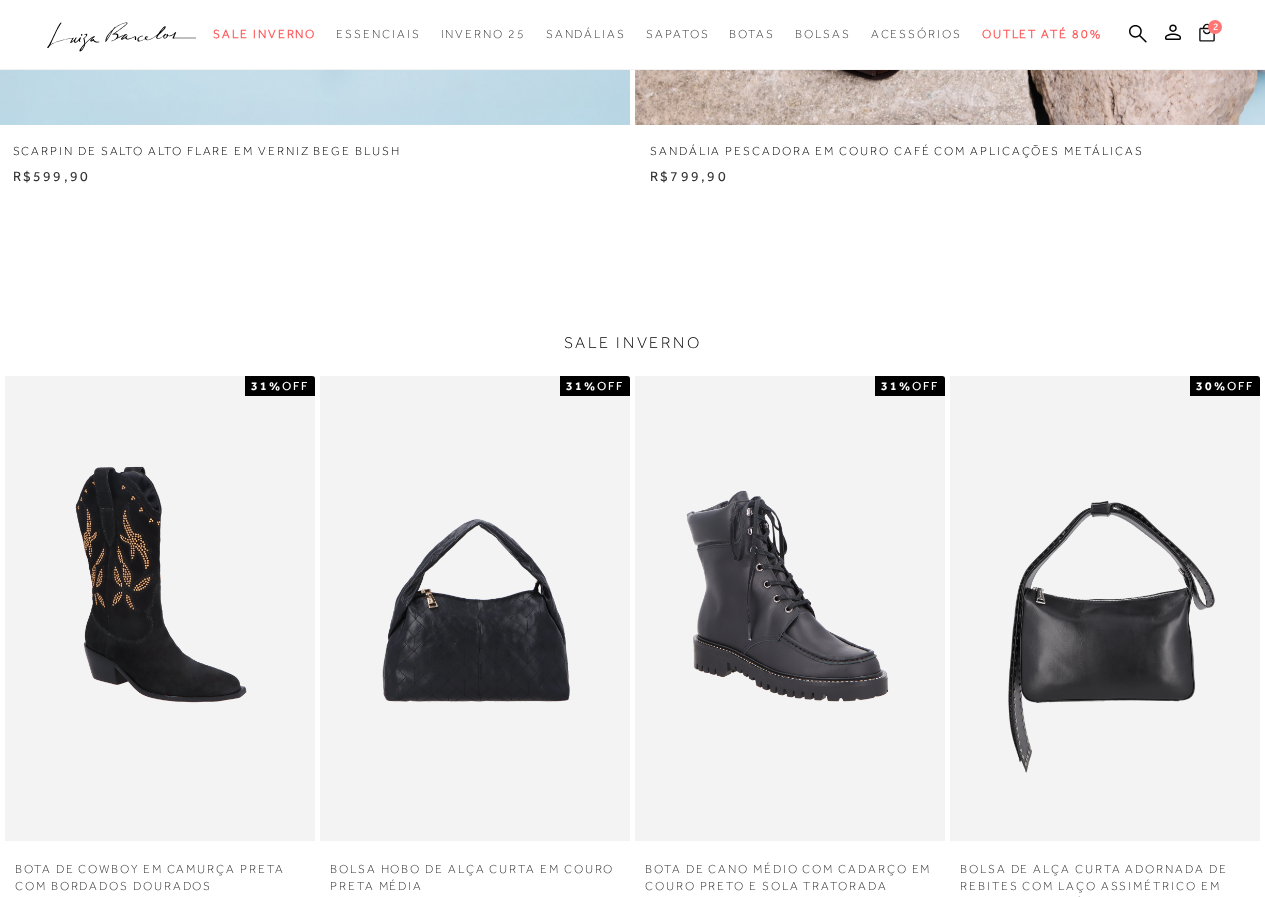 click 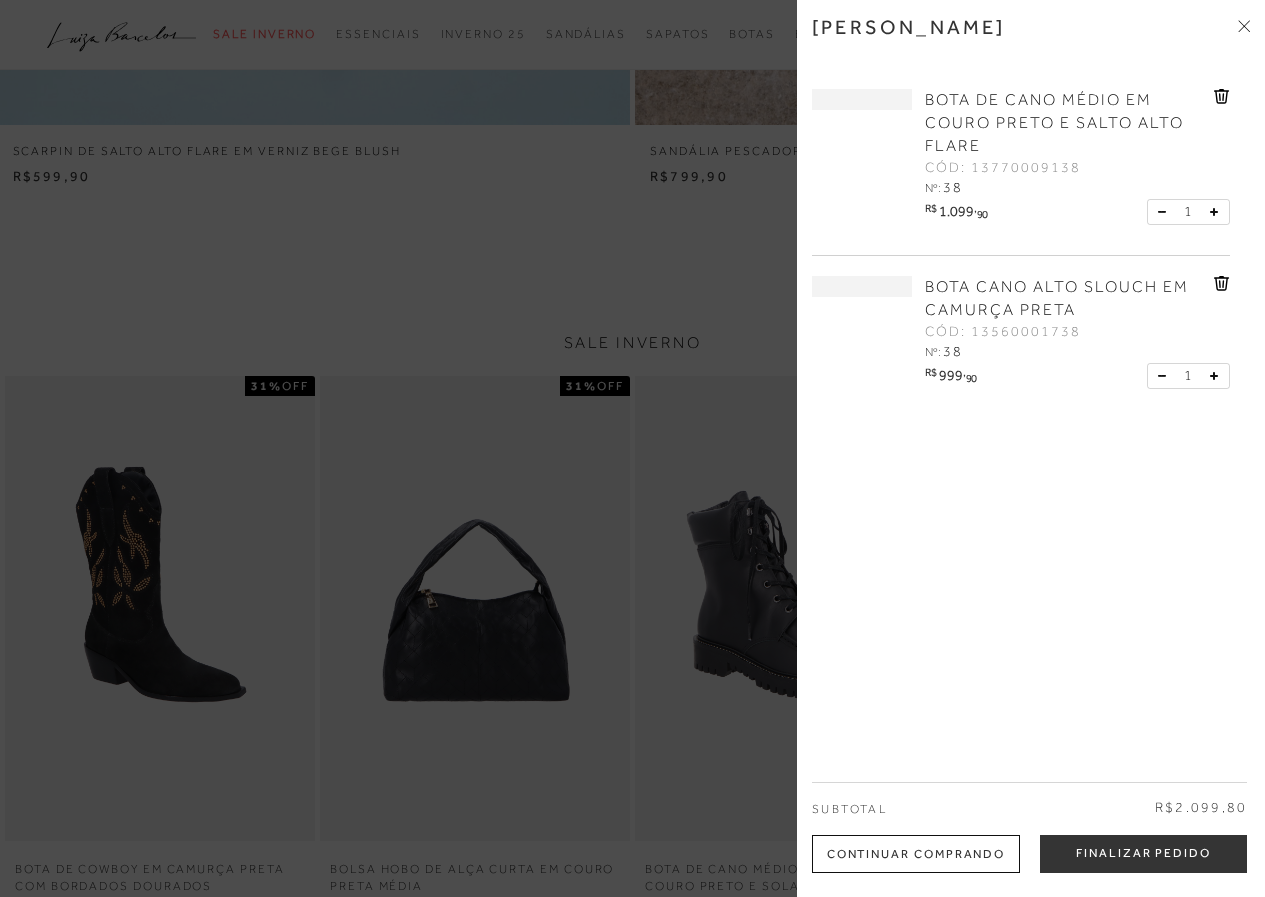 scroll, scrollTop: 1592, scrollLeft: 0, axis: vertical 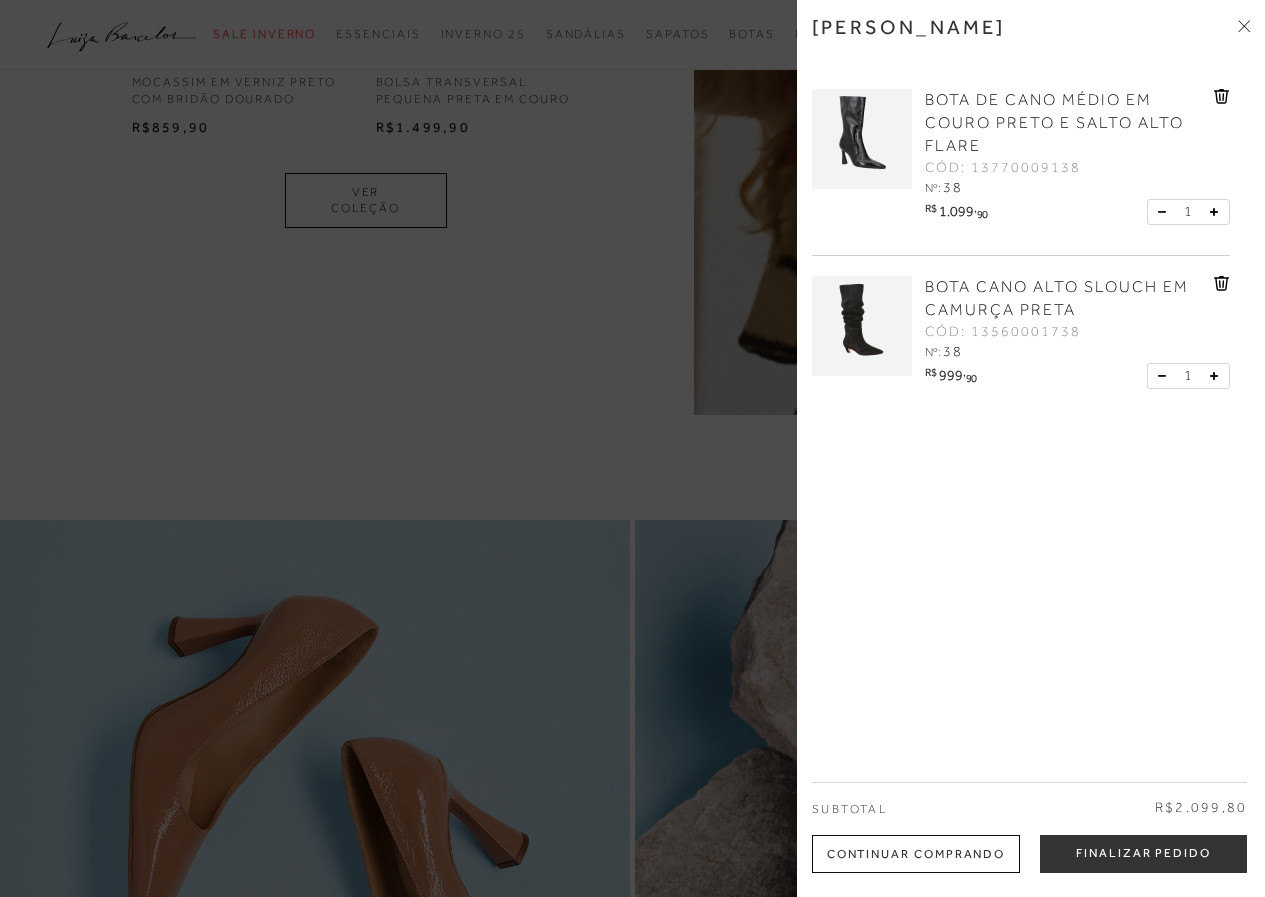 click at bounding box center [862, 326] 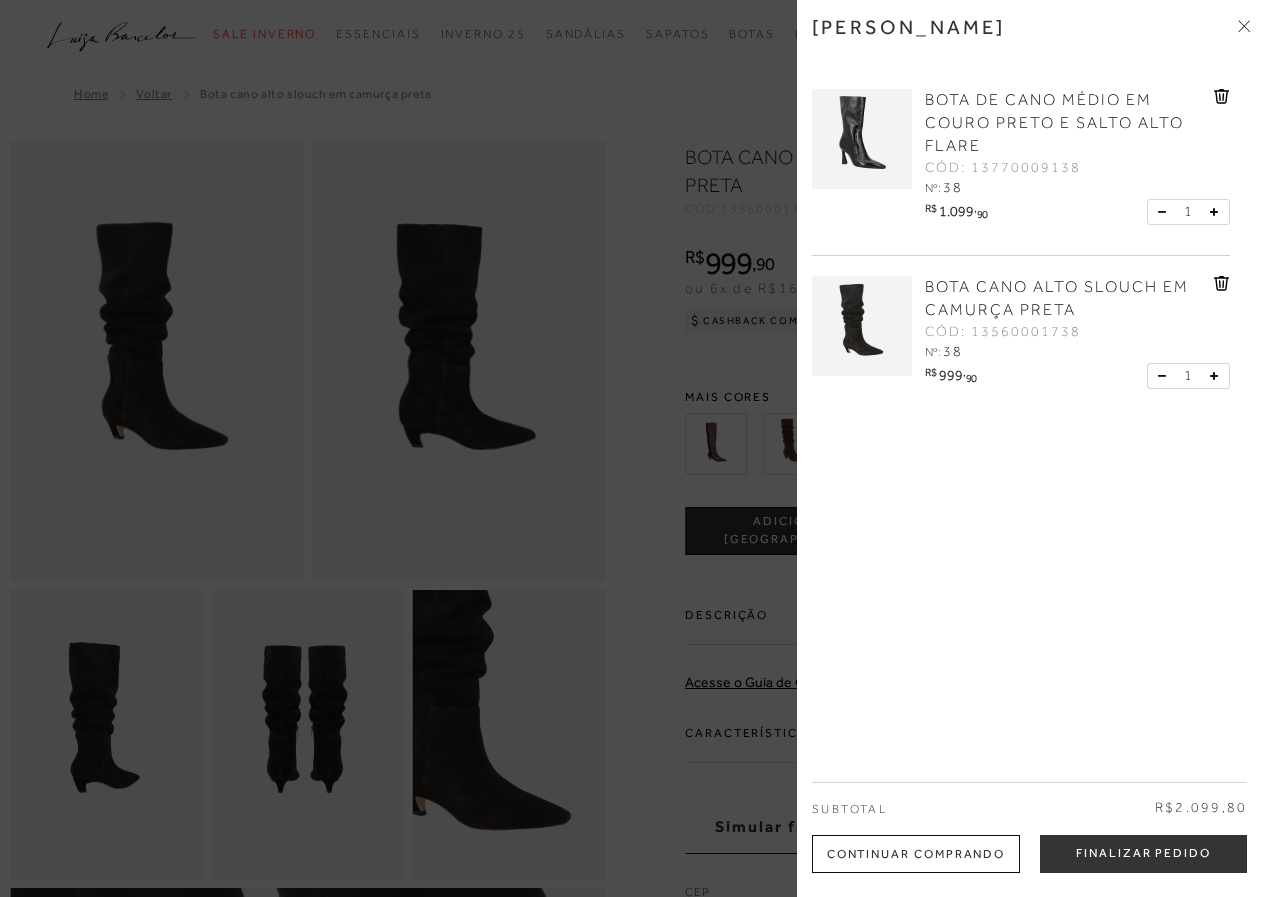 scroll, scrollTop: 0, scrollLeft: 0, axis: both 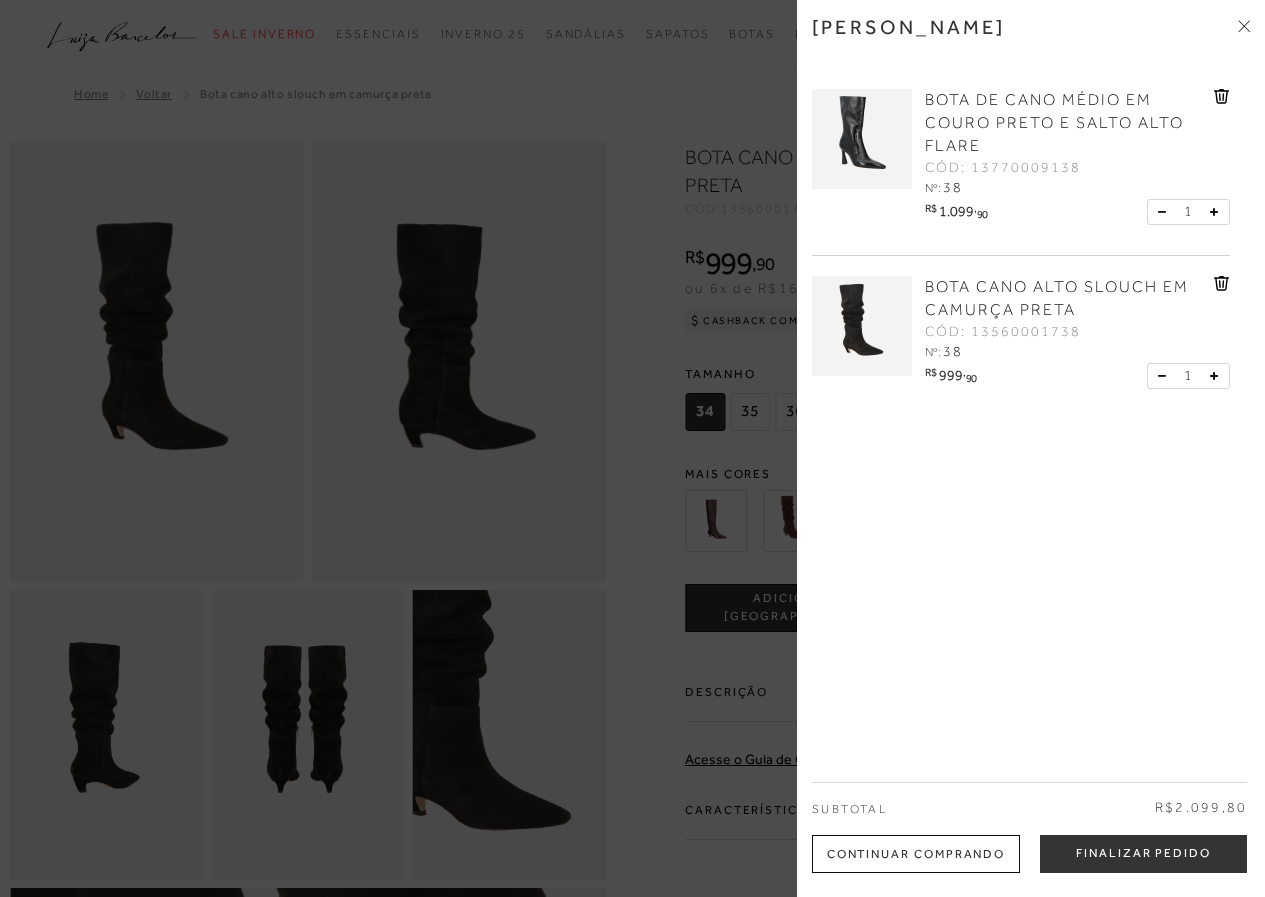 click 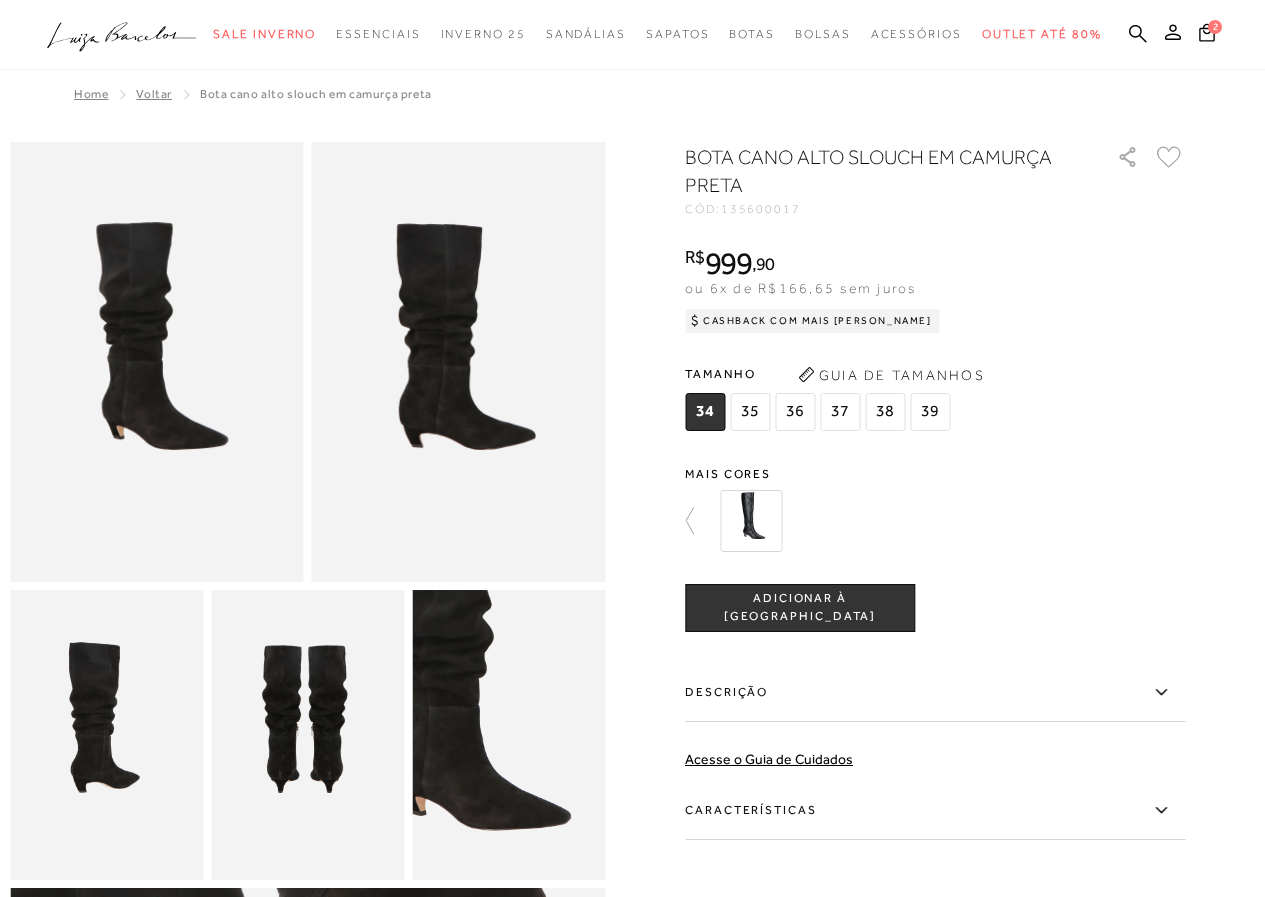 click on "38" at bounding box center [885, 412] 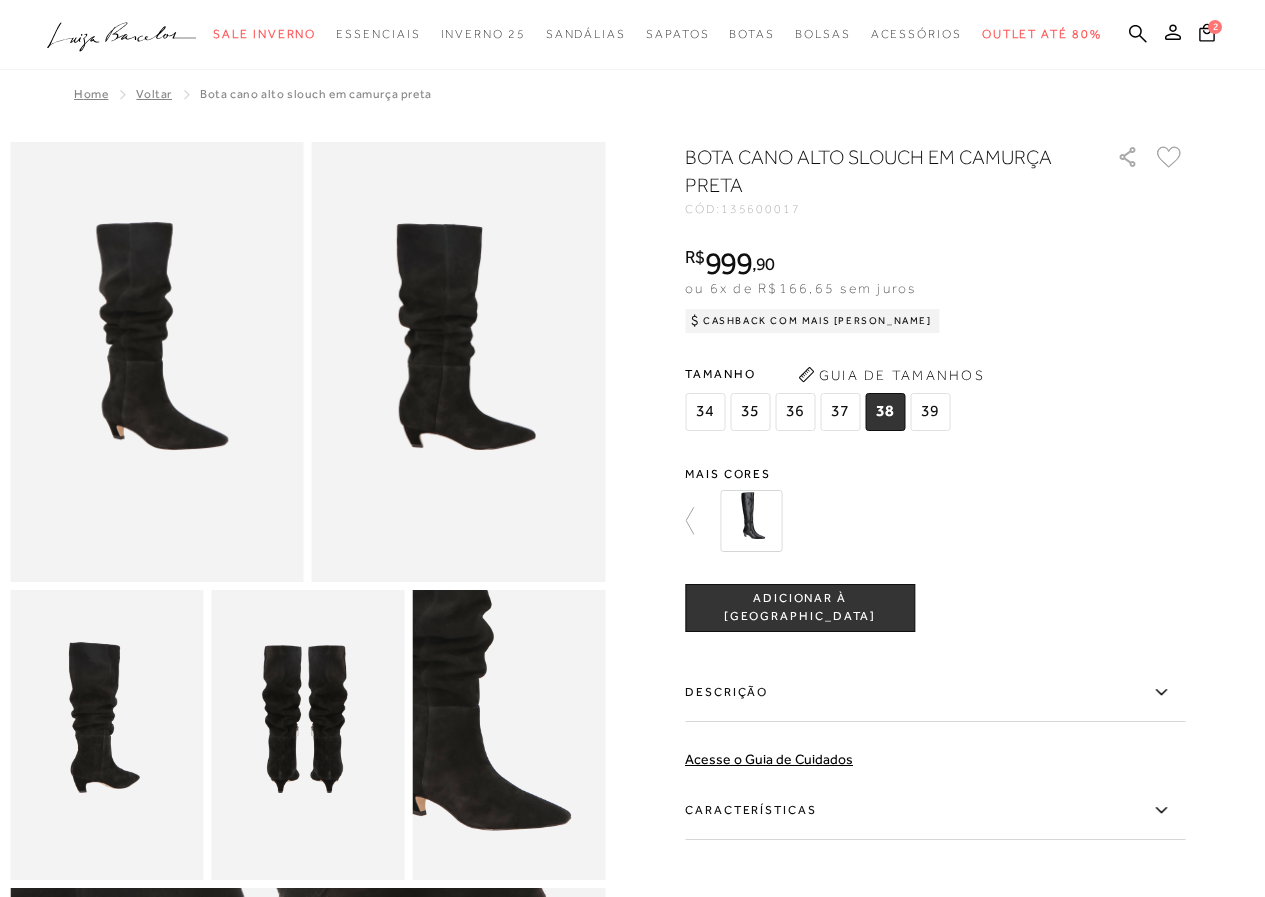 click at bounding box center [751, 521] 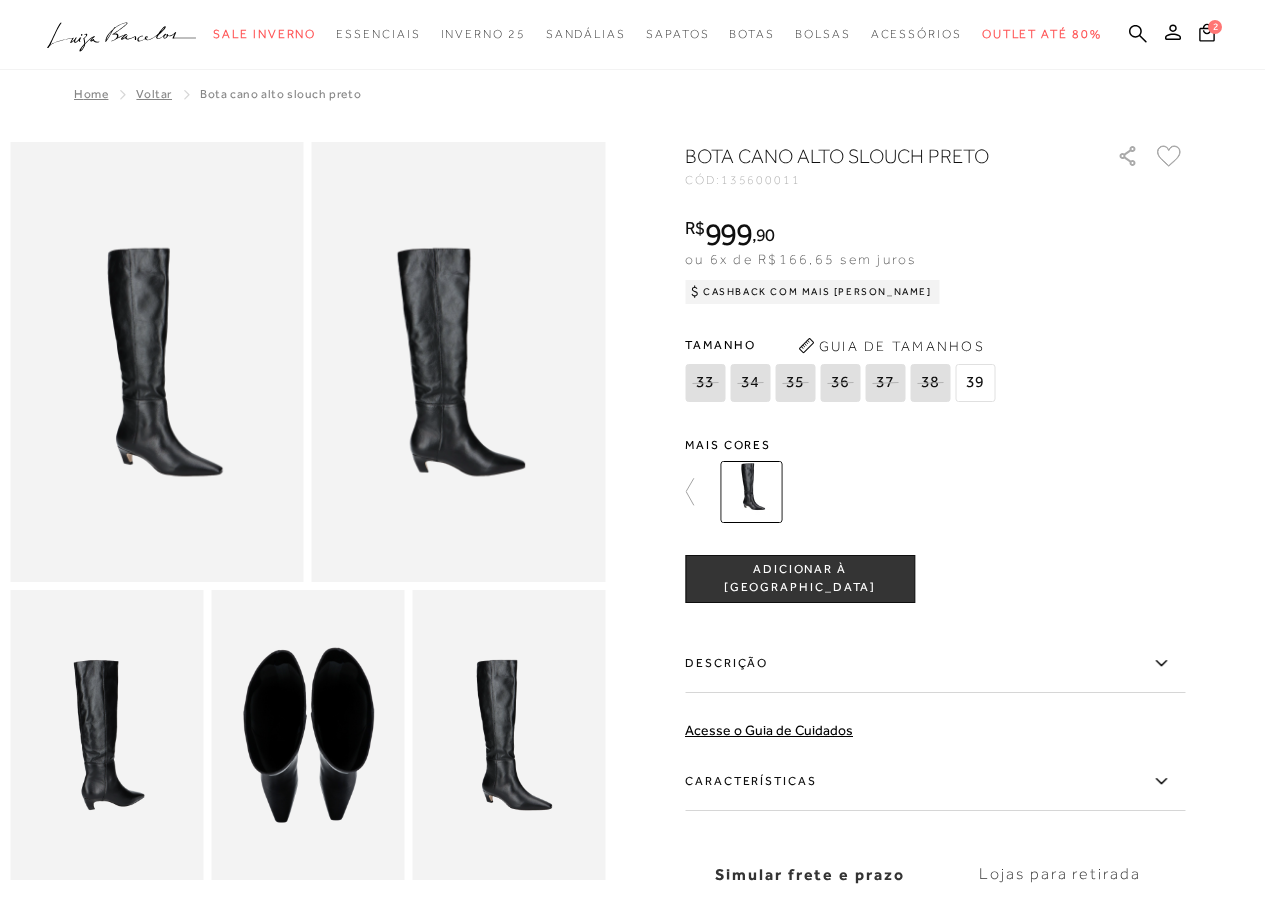 scroll, scrollTop: 0, scrollLeft: 0, axis: both 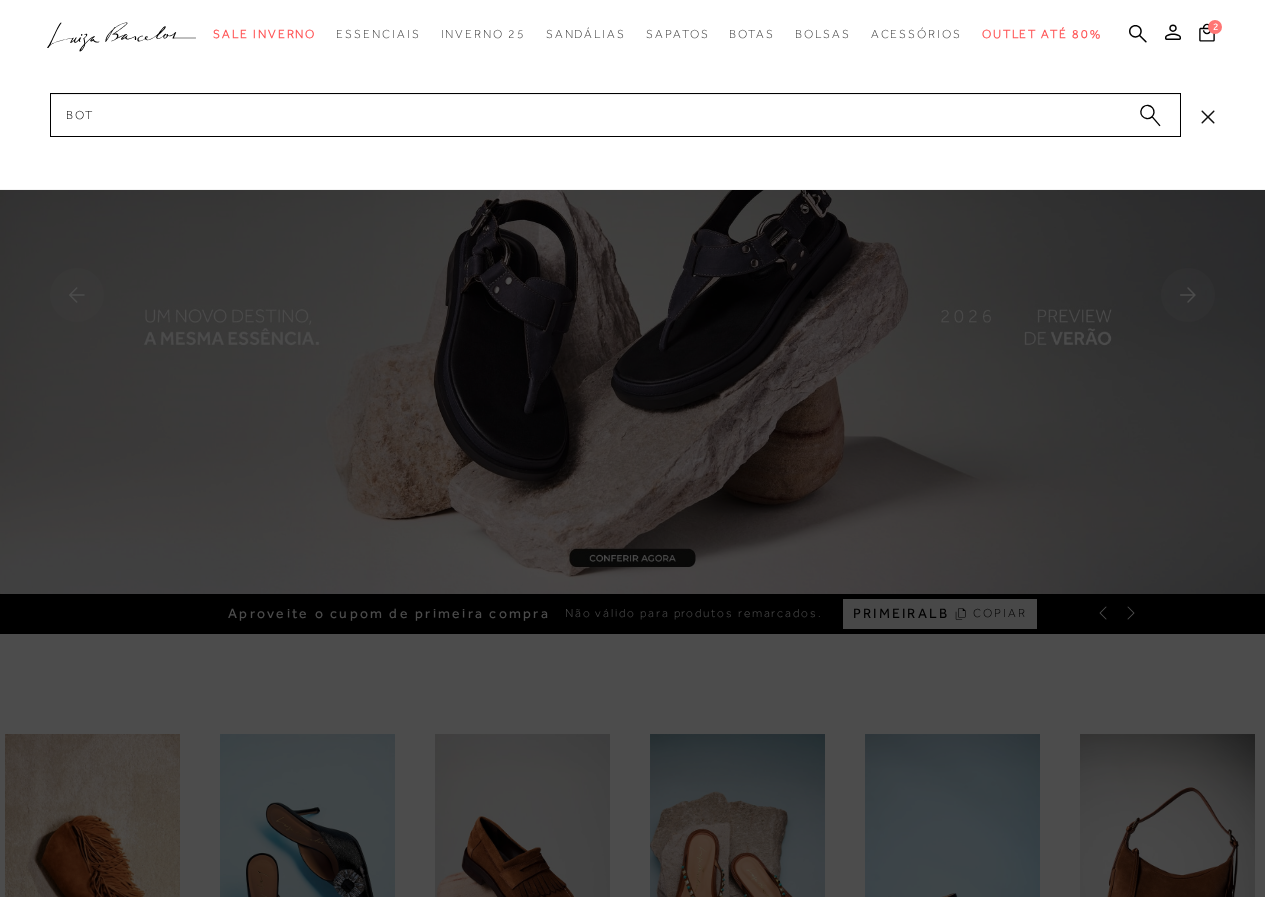 type on "bota" 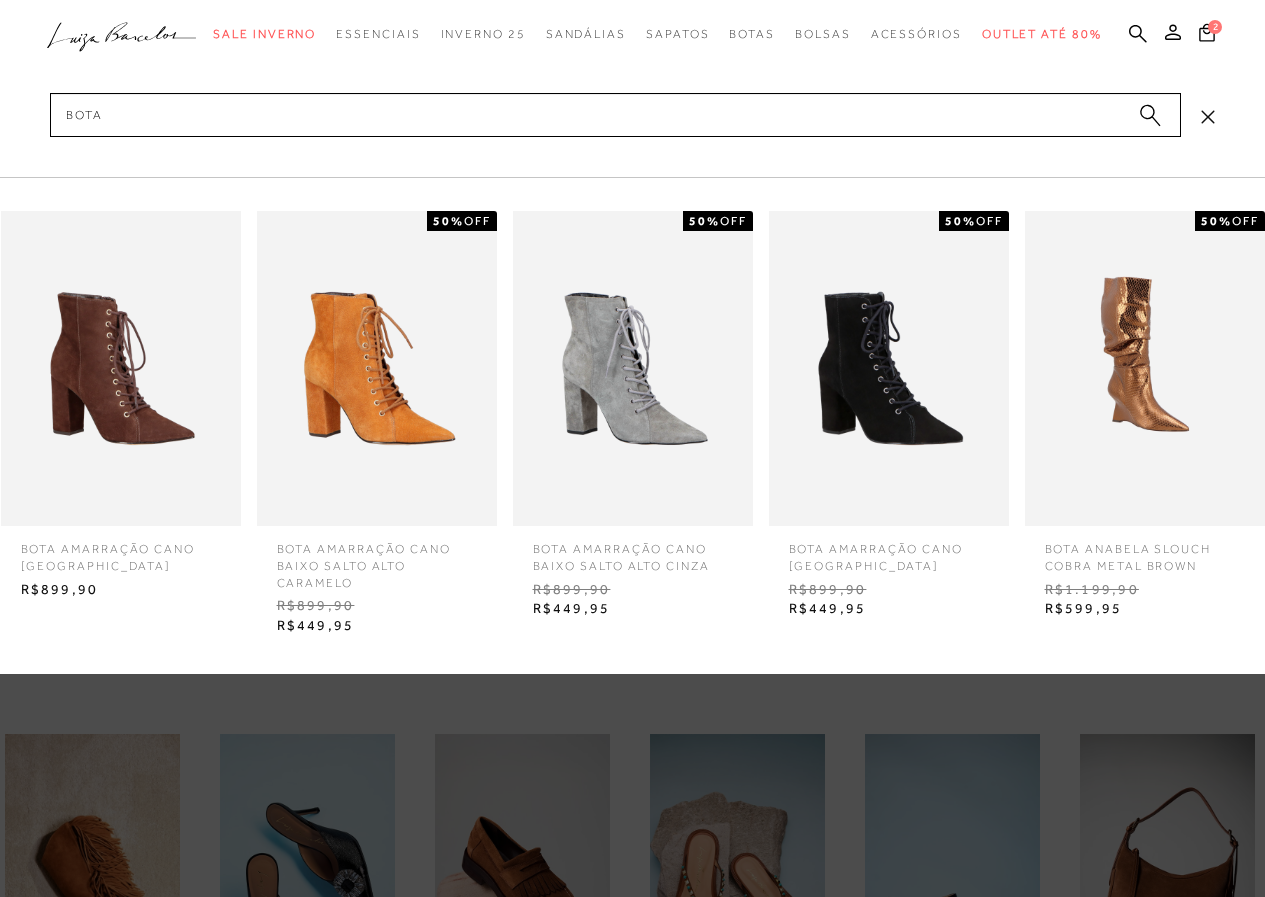 type 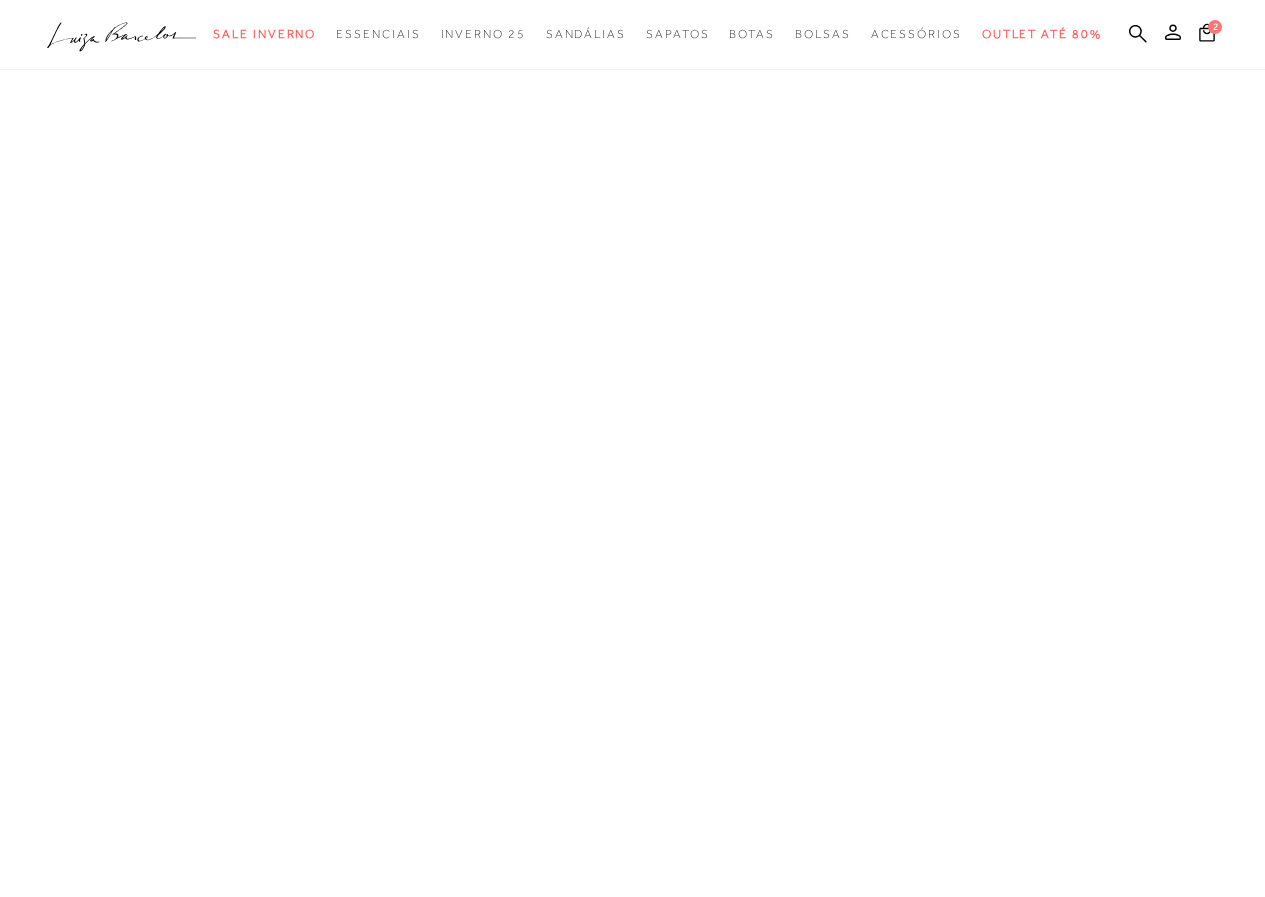 scroll, scrollTop: 0, scrollLeft: 0, axis: both 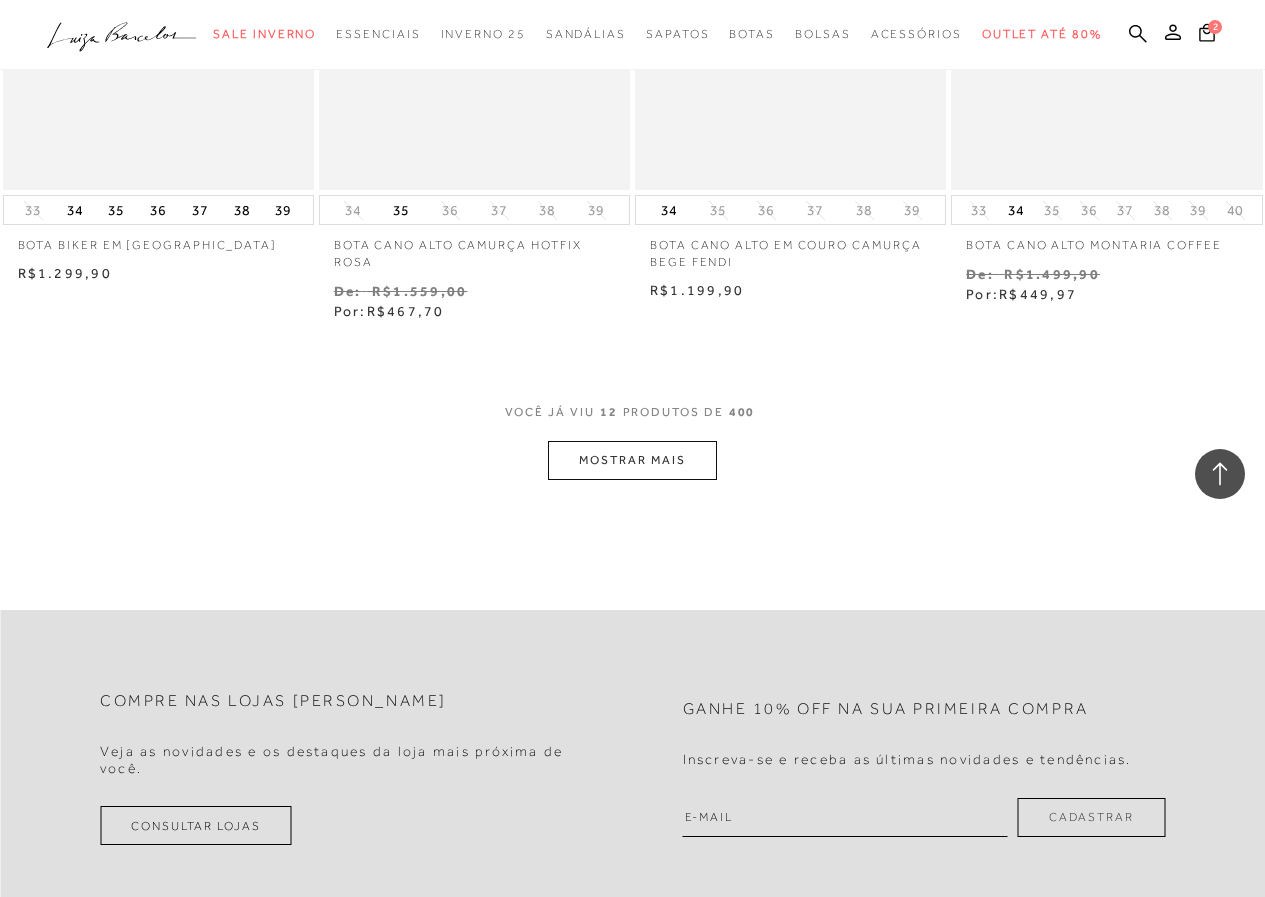 click on "MOSTRAR MAIS" at bounding box center [632, 460] 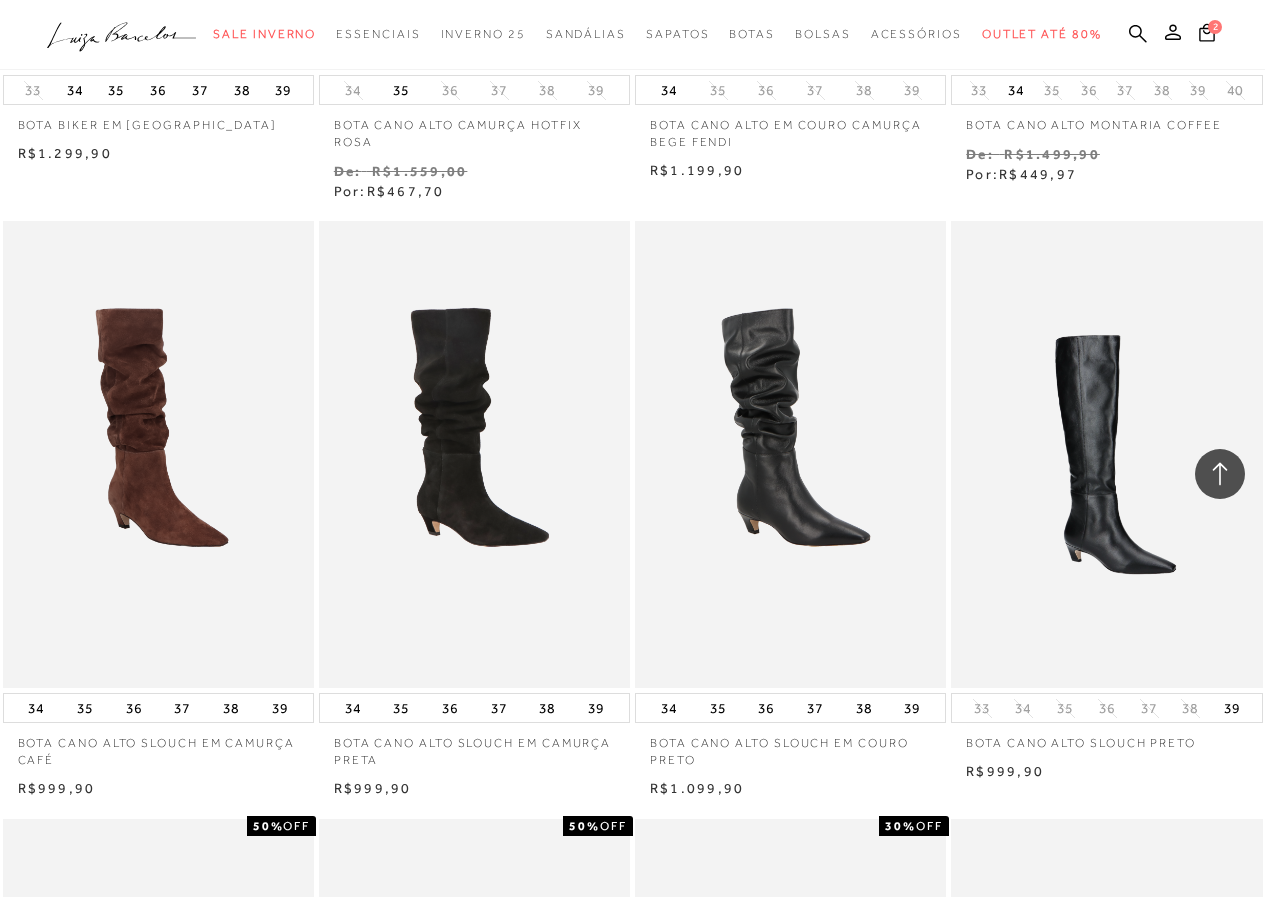 scroll, scrollTop: 1848, scrollLeft: 0, axis: vertical 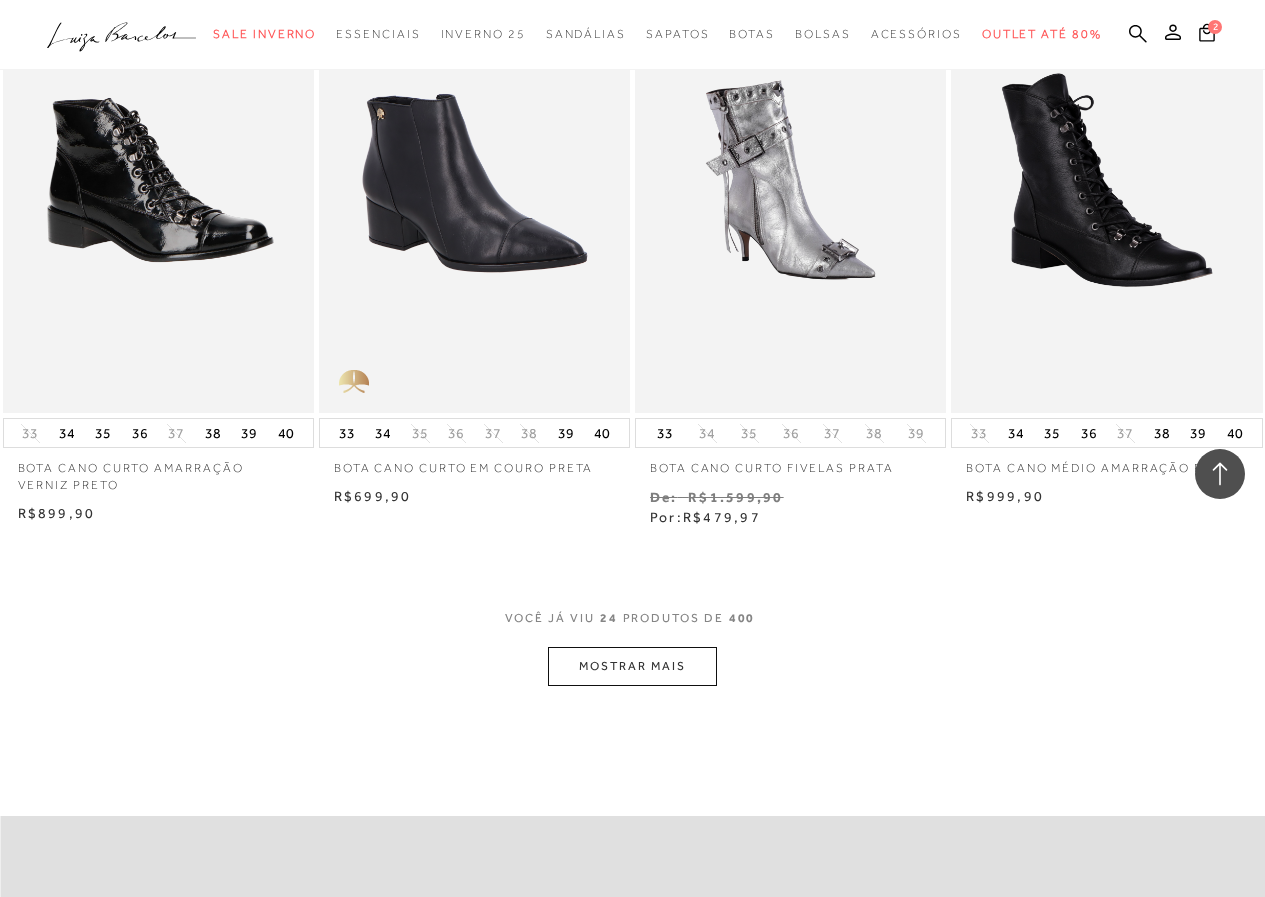 click on "MOSTRAR MAIS" at bounding box center (632, 666) 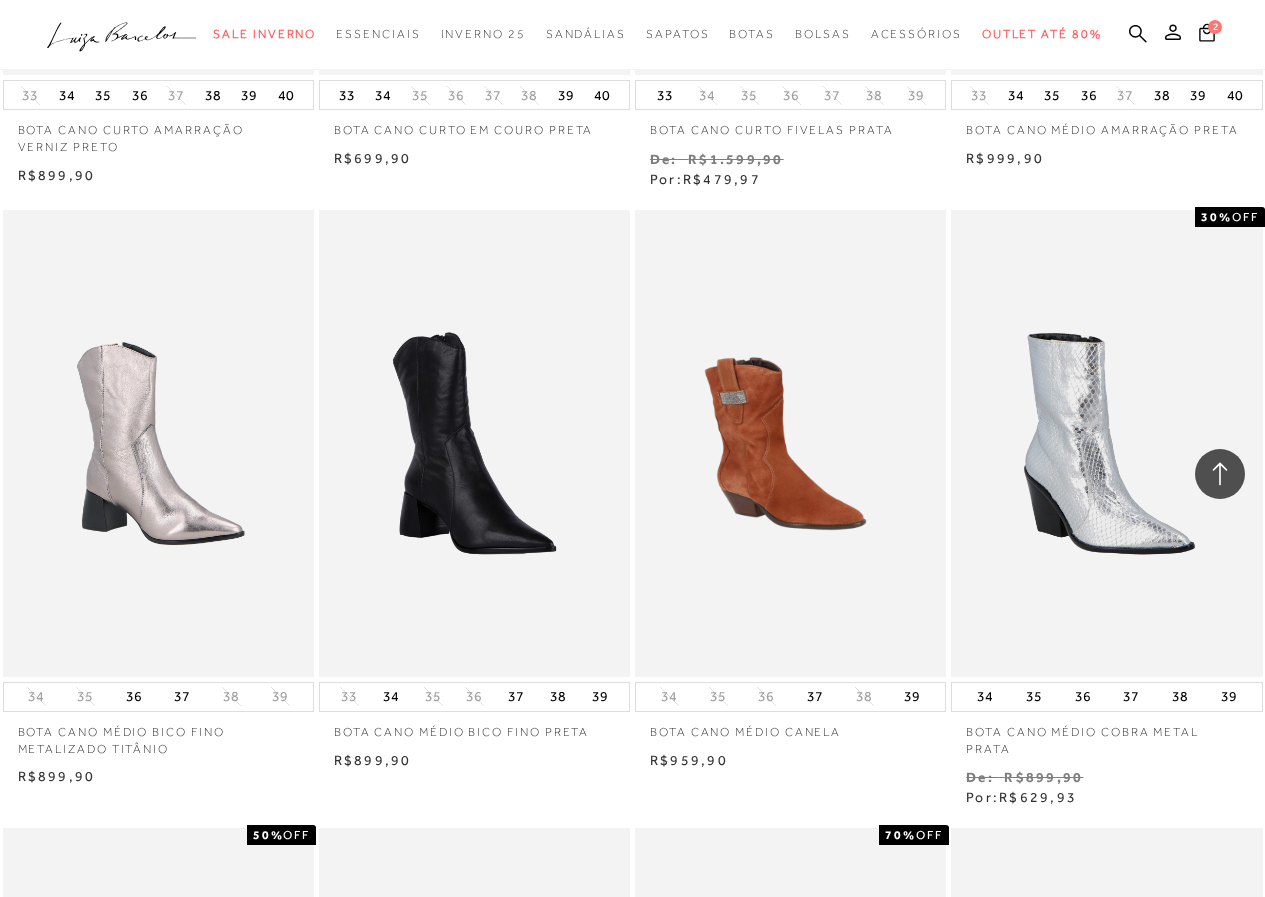 scroll, scrollTop: 3679, scrollLeft: 0, axis: vertical 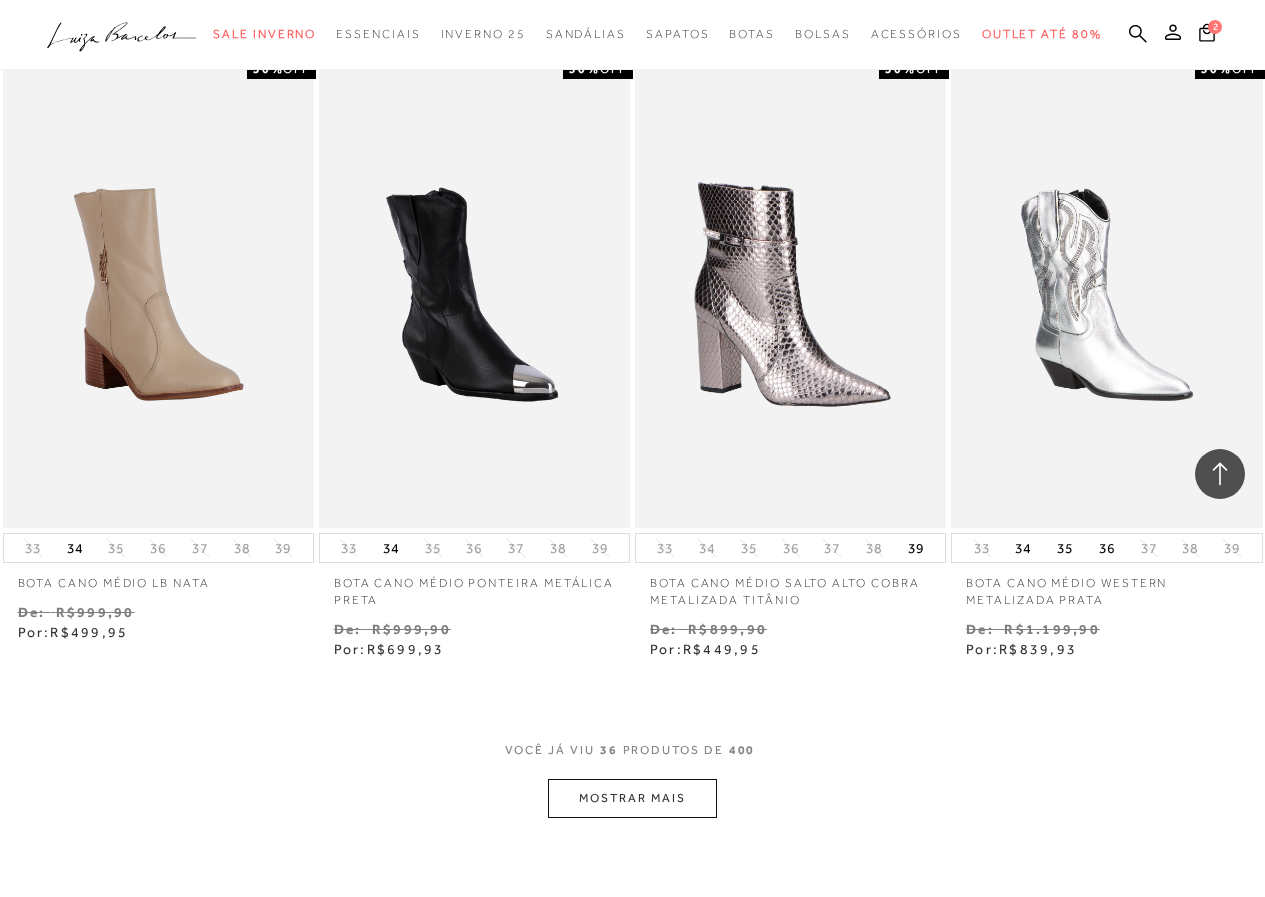 click on "MOSTRAR MAIS" at bounding box center [632, 798] 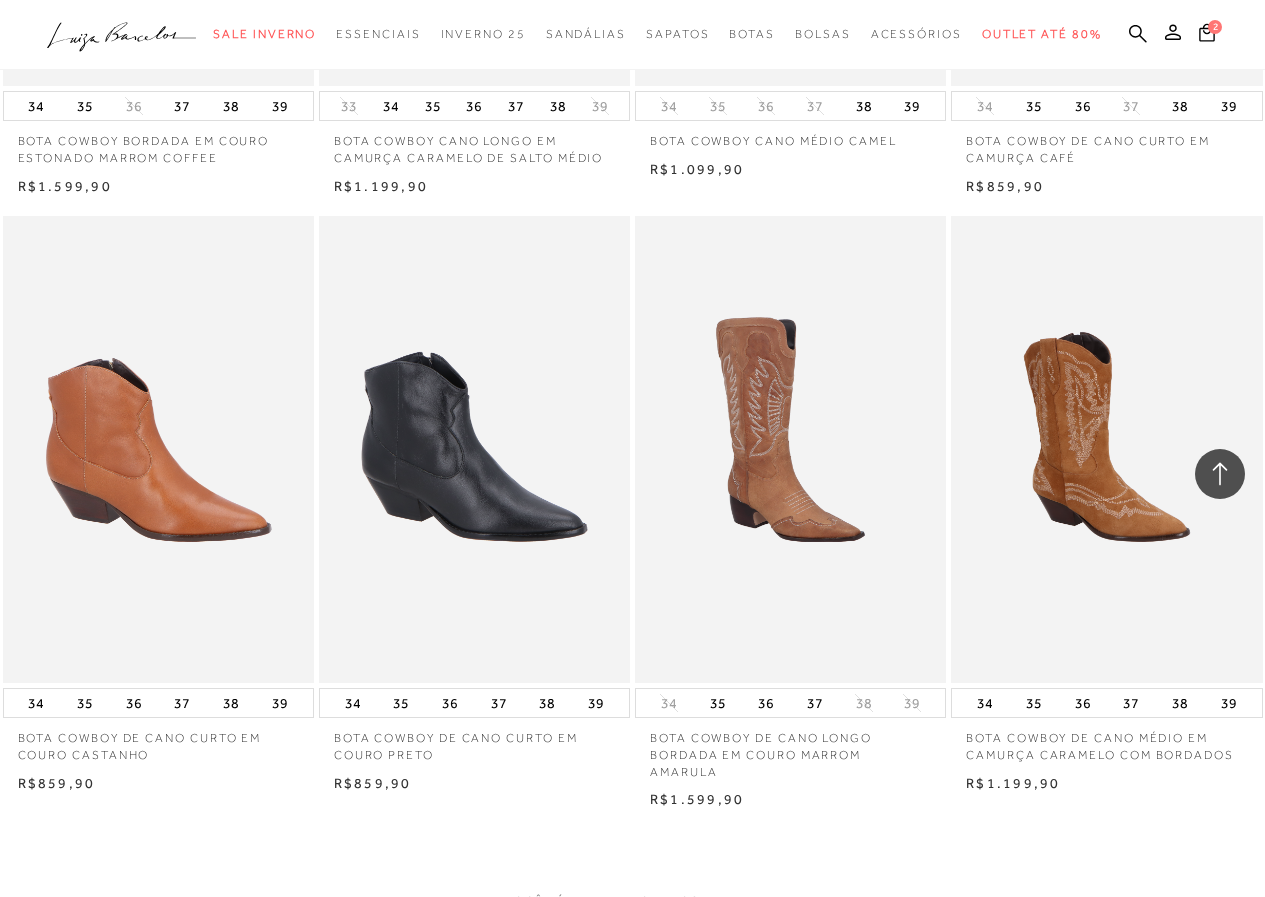 scroll, scrollTop: 6795, scrollLeft: 0, axis: vertical 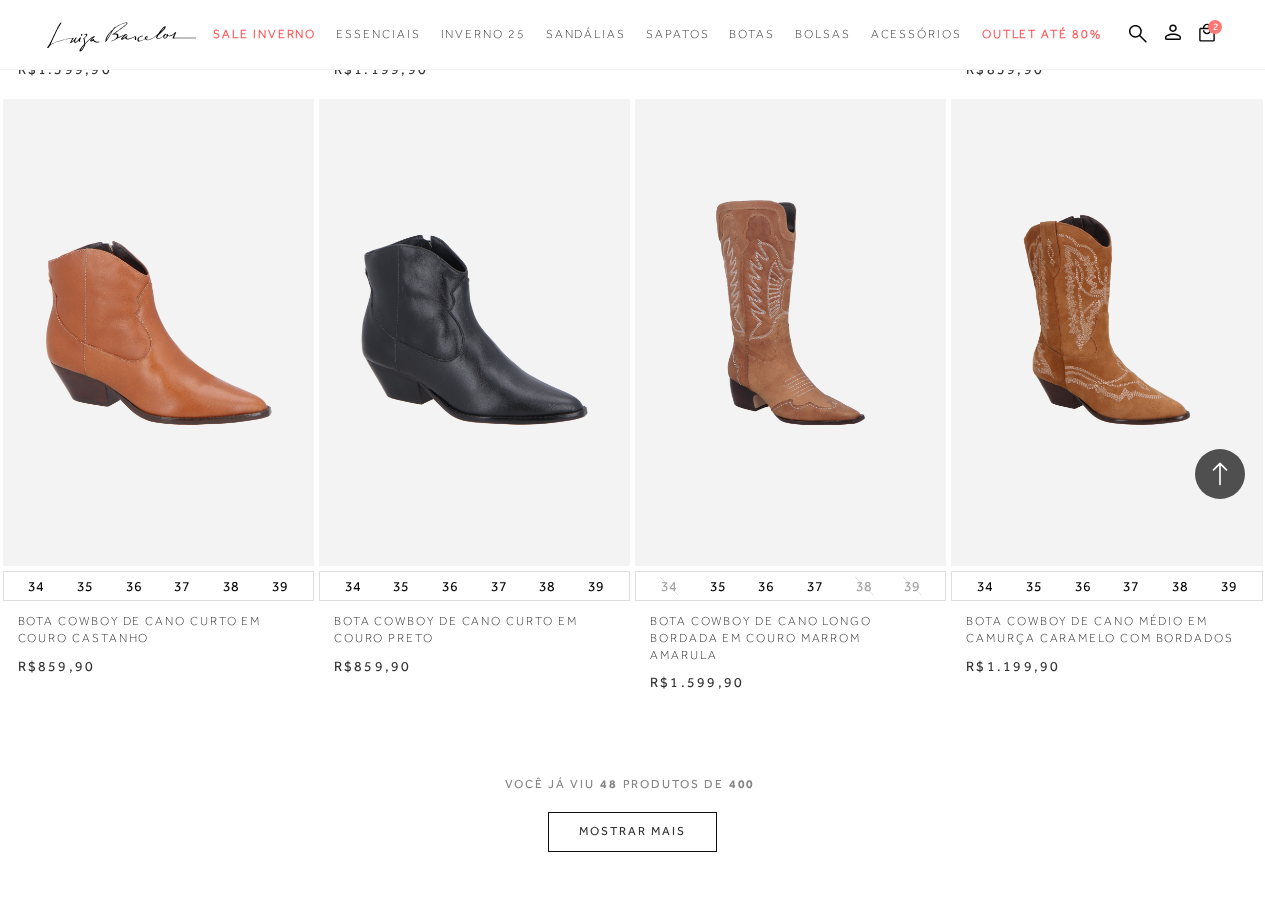 click on "MOSTRAR MAIS" at bounding box center (632, 831) 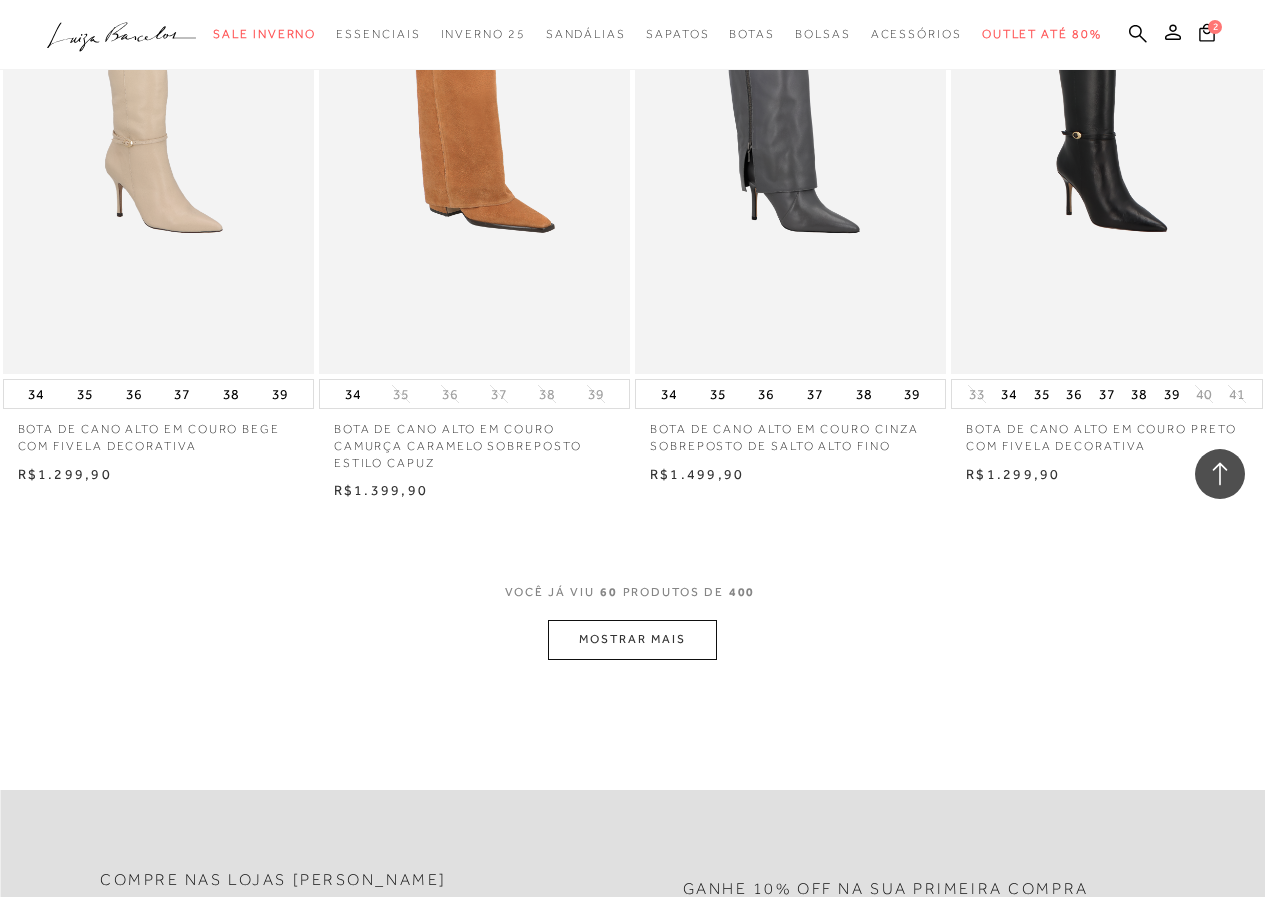 scroll, scrollTop: 8837, scrollLeft: 0, axis: vertical 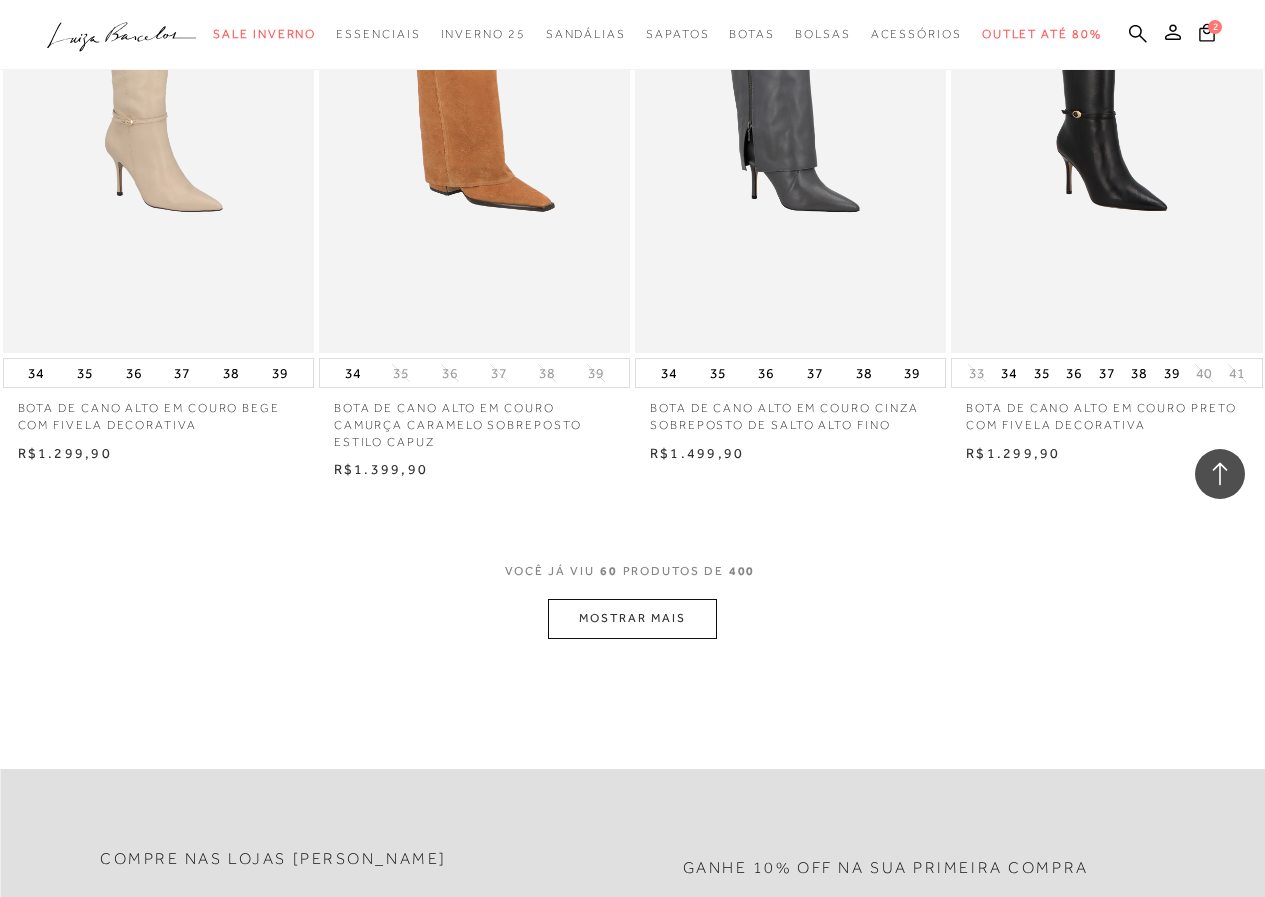 click on "60" at bounding box center (609, 581) 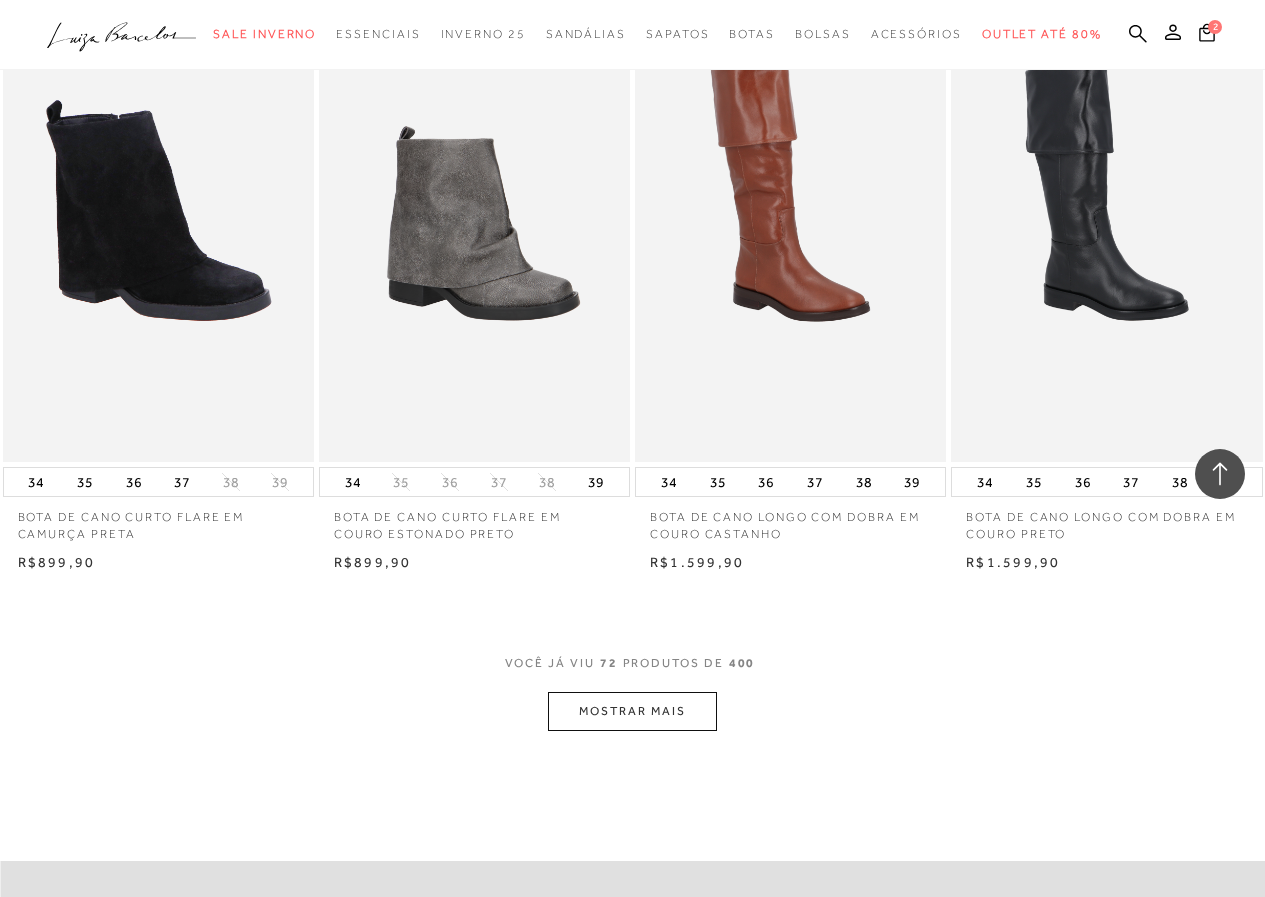 scroll, scrollTop: 10599, scrollLeft: 0, axis: vertical 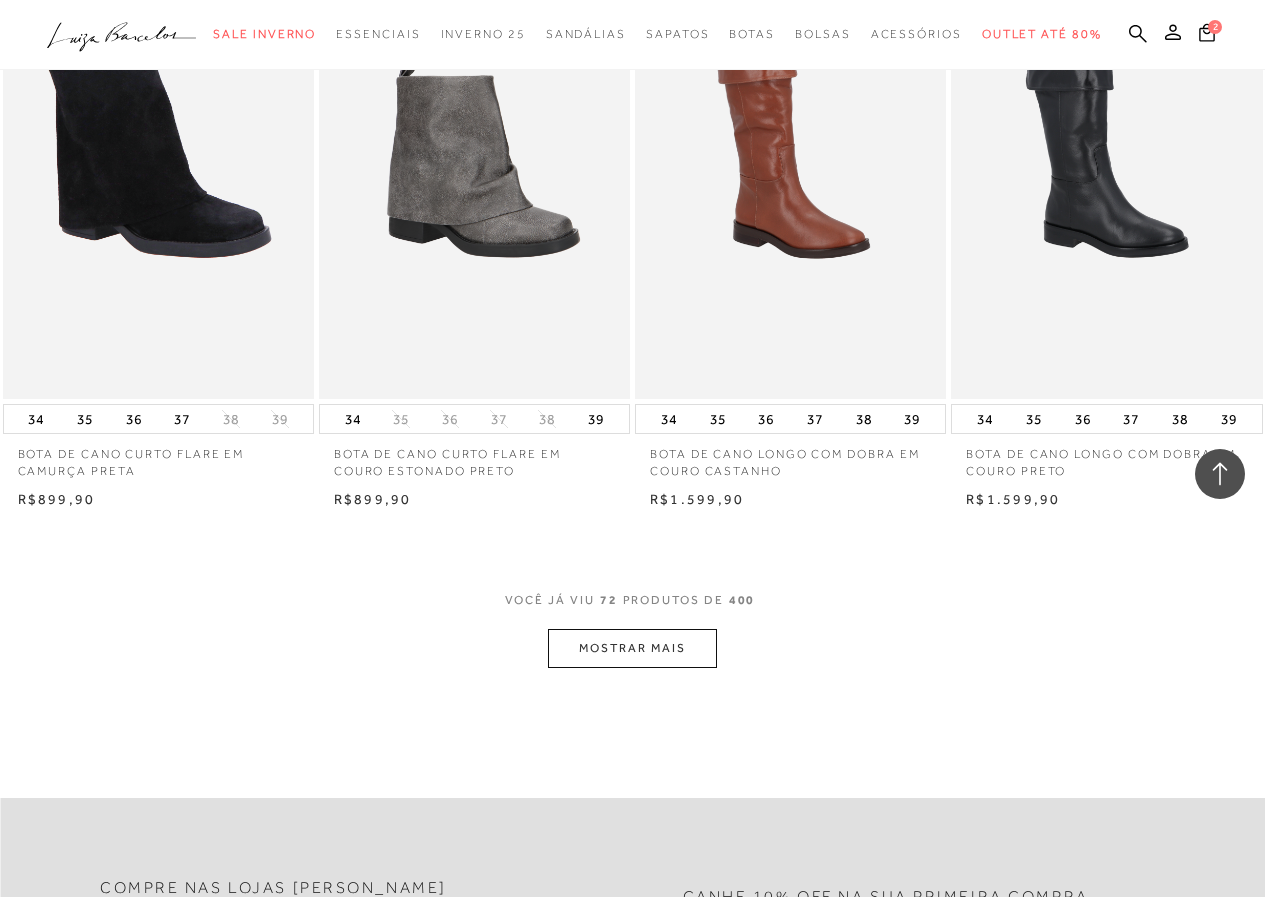 click on "MOSTRAR MAIS" at bounding box center (632, 648) 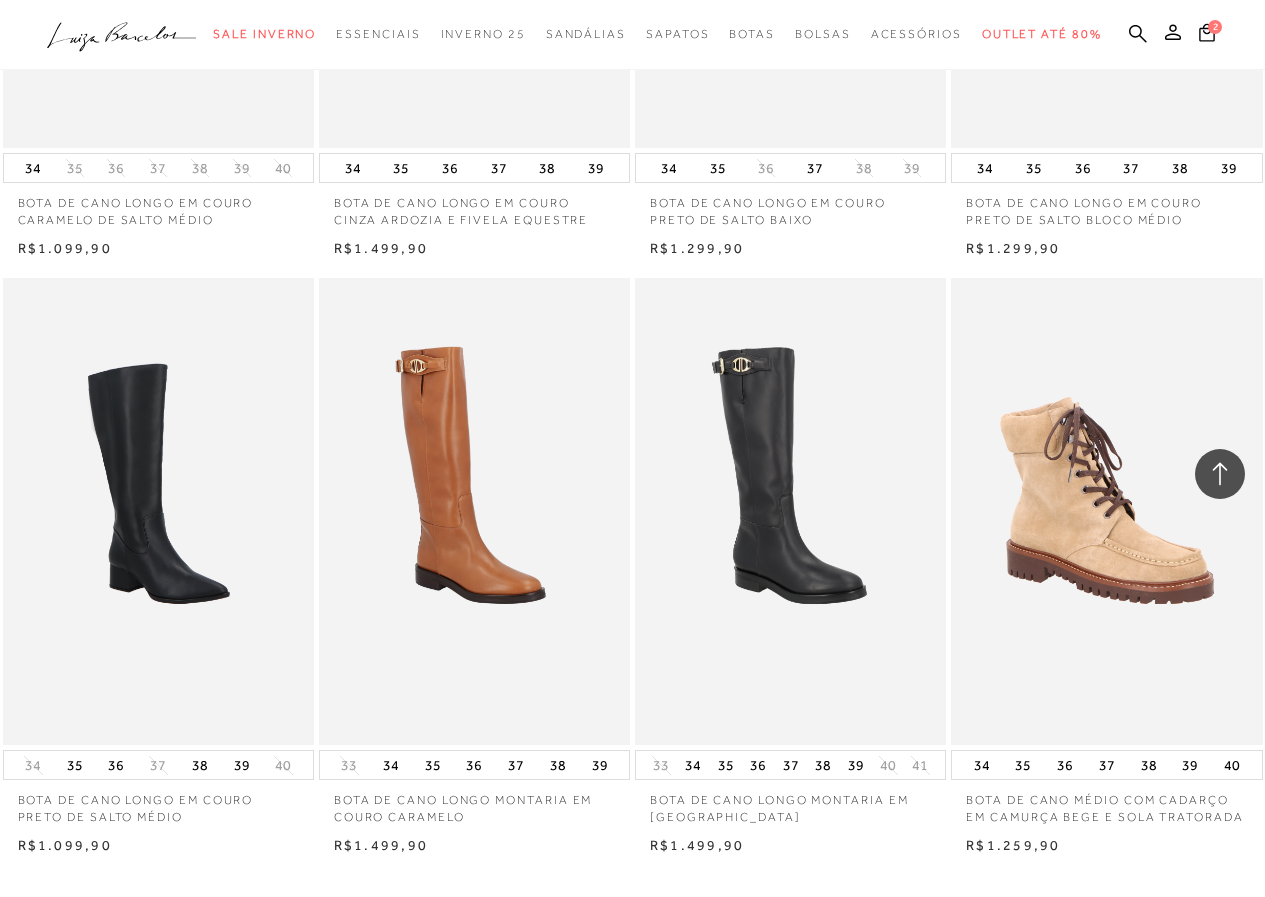 scroll, scrollTop: 12098, scrollLeft: 0, axis: vertical 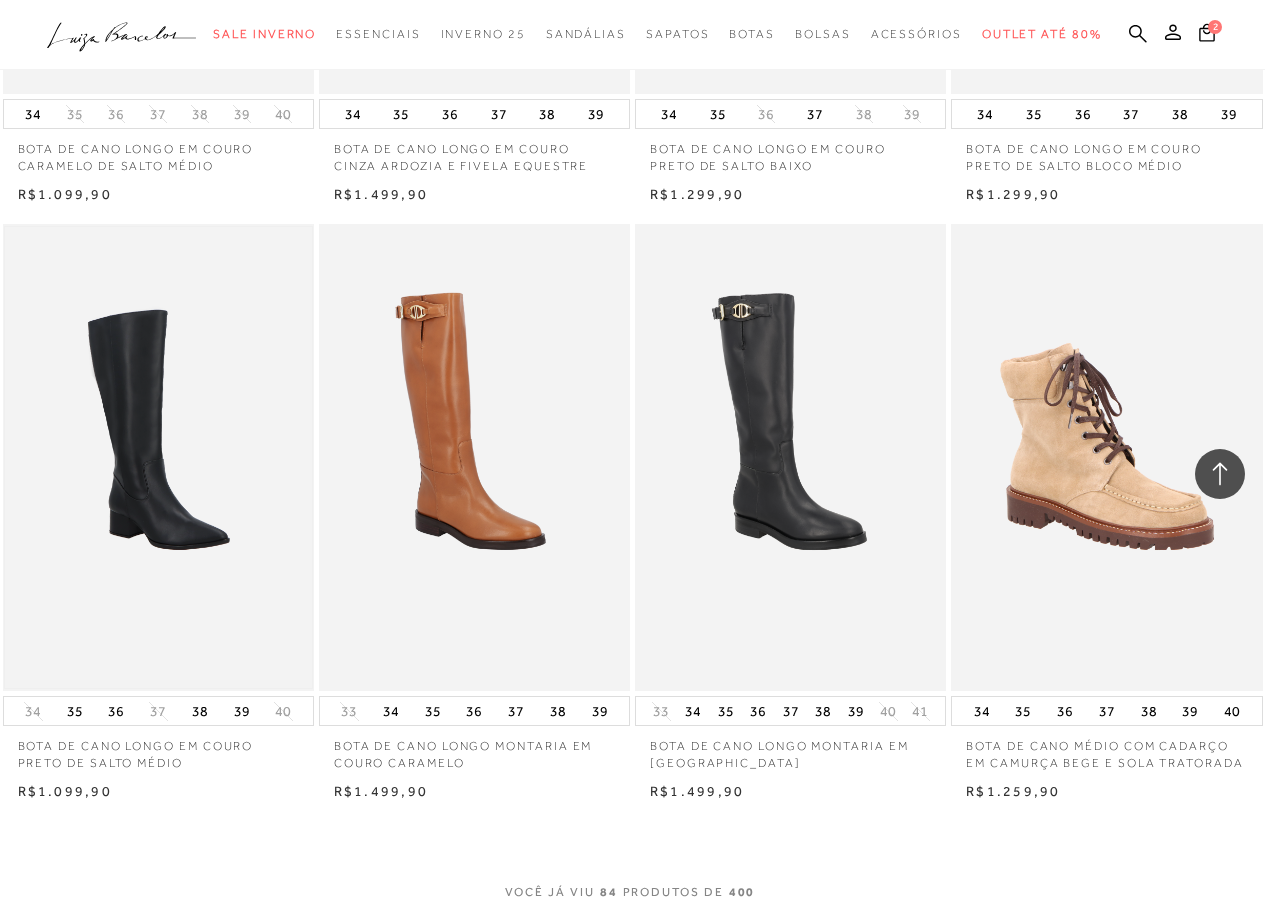 click at bounding box center [158, 457] 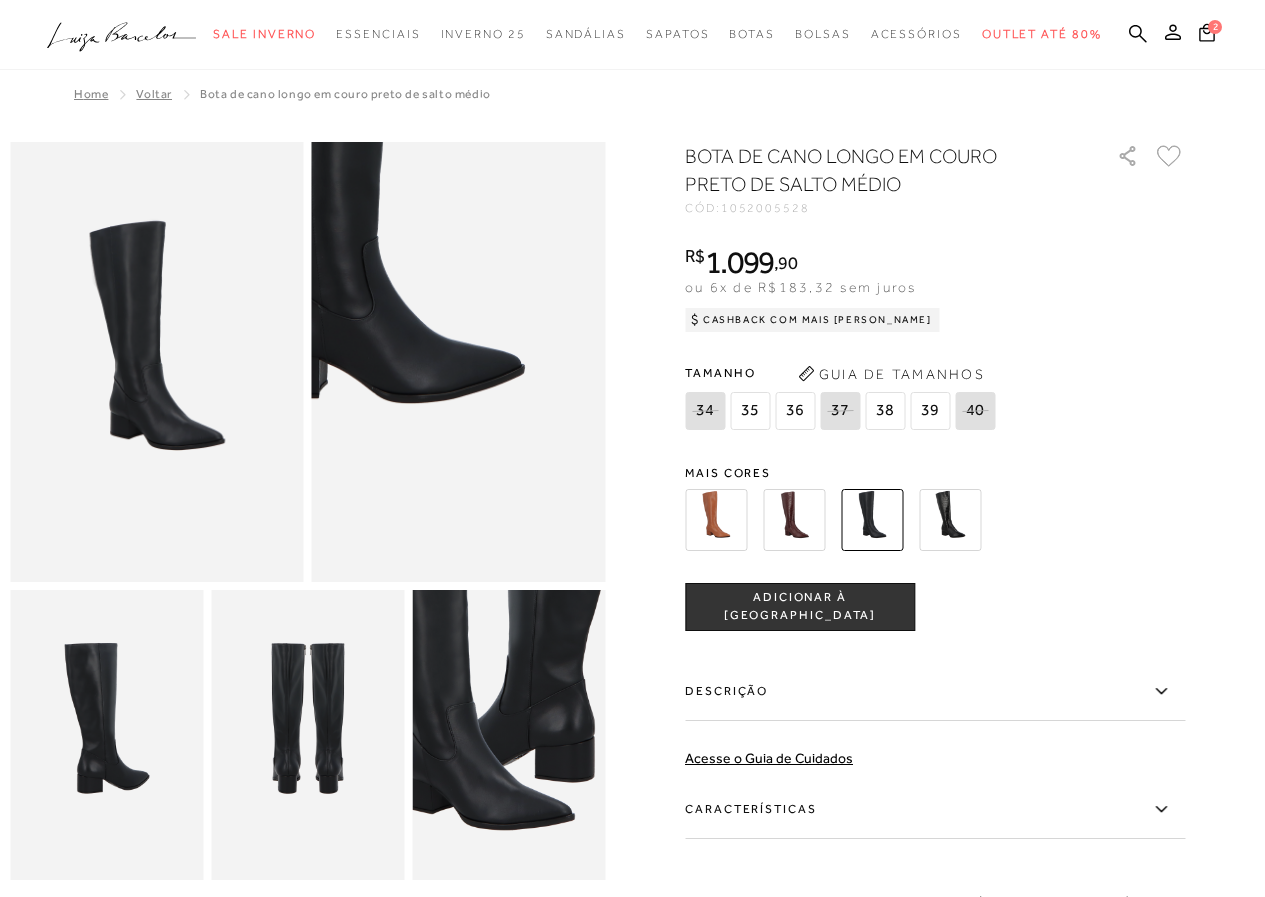 scroll, scrollTop: 0, scrollLeft: 0, axis: both 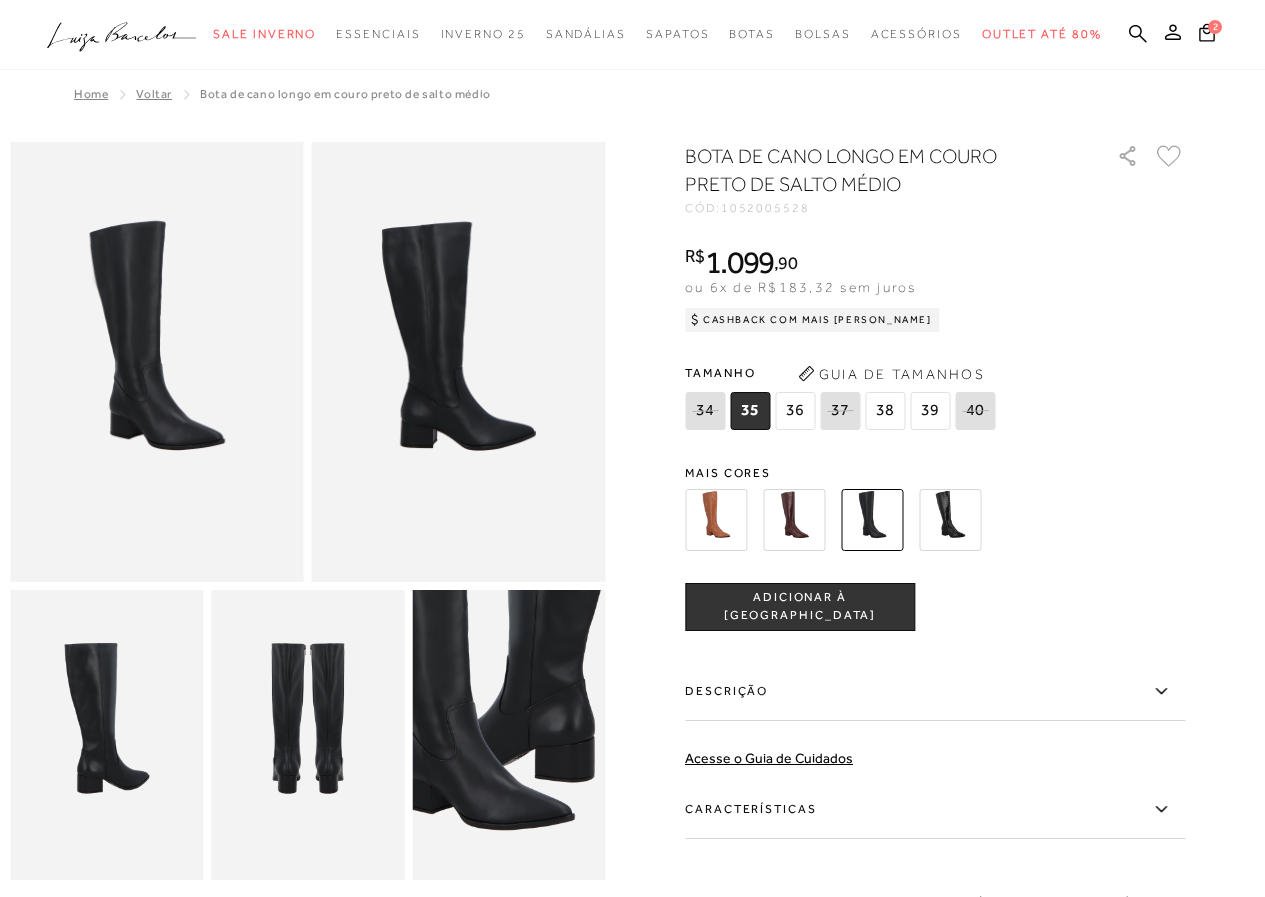click at bounding box center (508, 735) 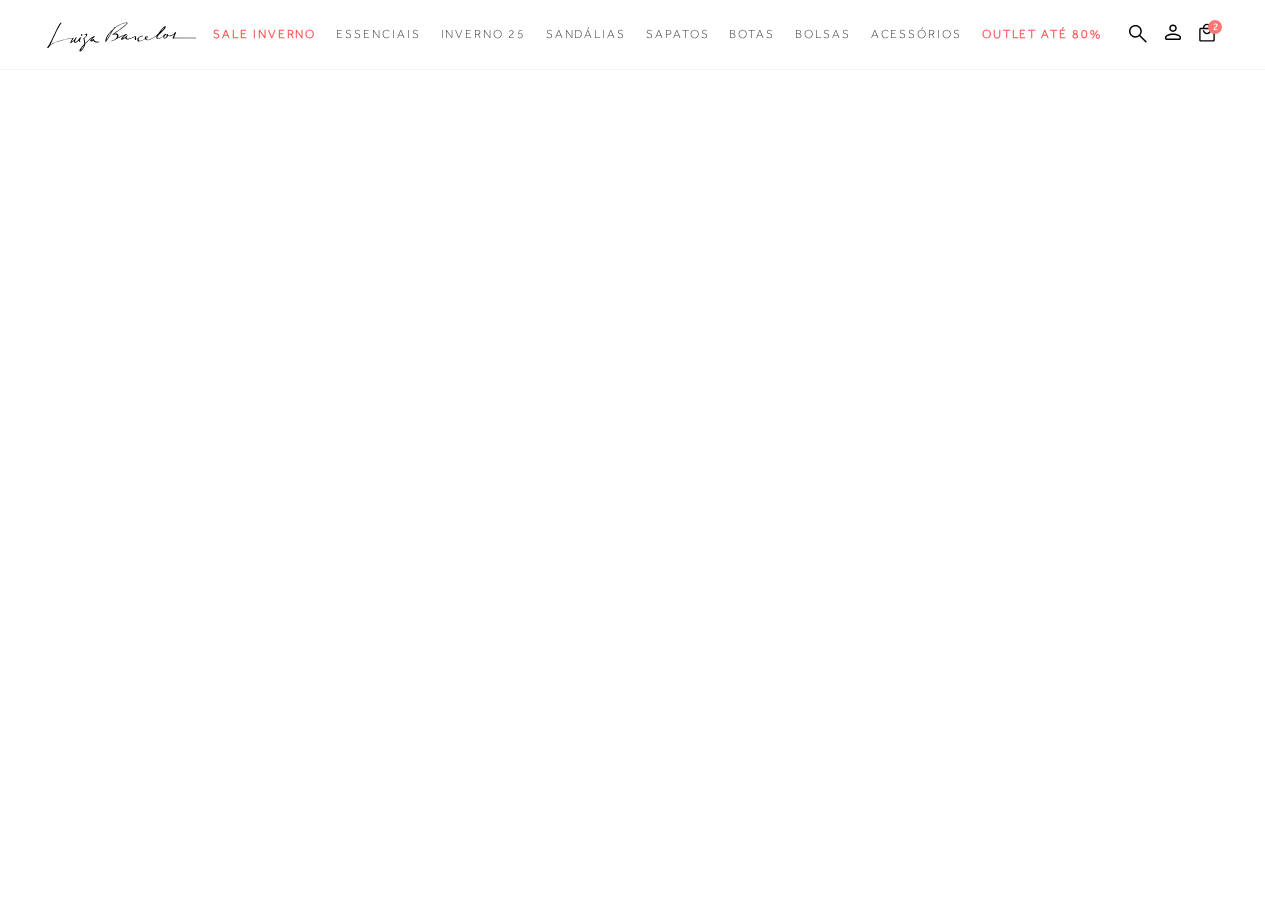 scroll, scrollTop: 0, scrollLeft: 0, axis: both 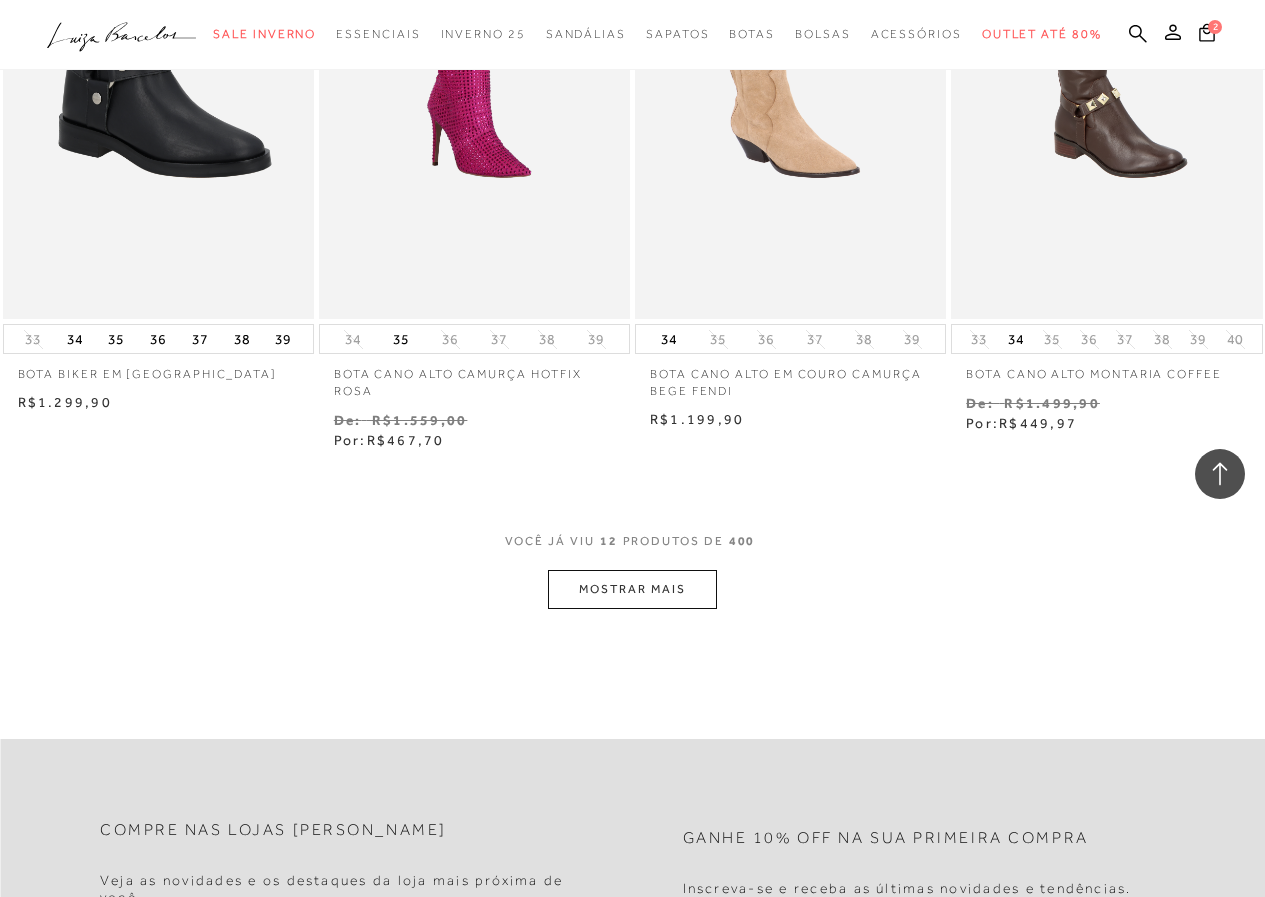 click on "MOSTRAR MAIS" at bounding box center (632, 589) 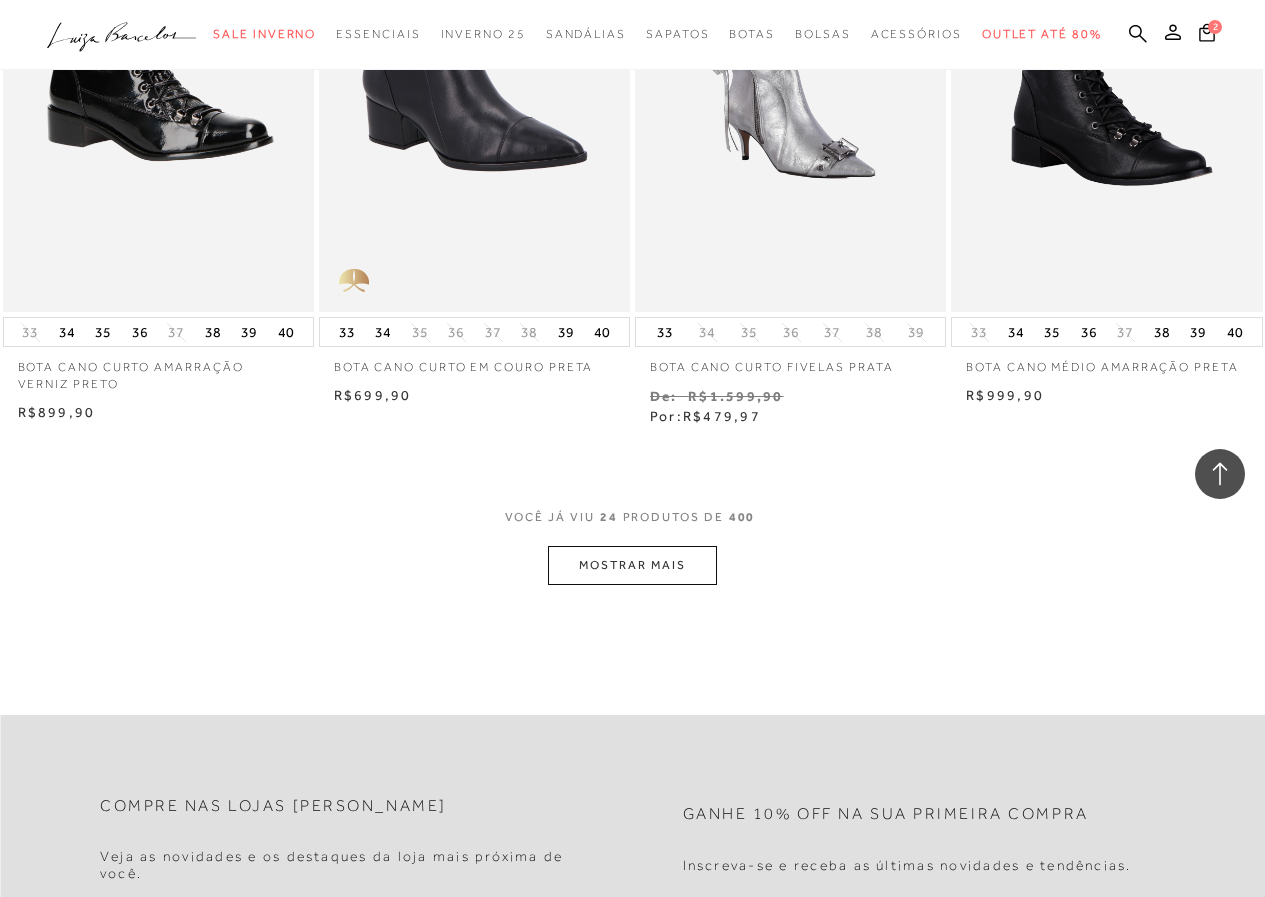 scroll, scrollTop: 3506, scrollLeft: 0, axis: vertical 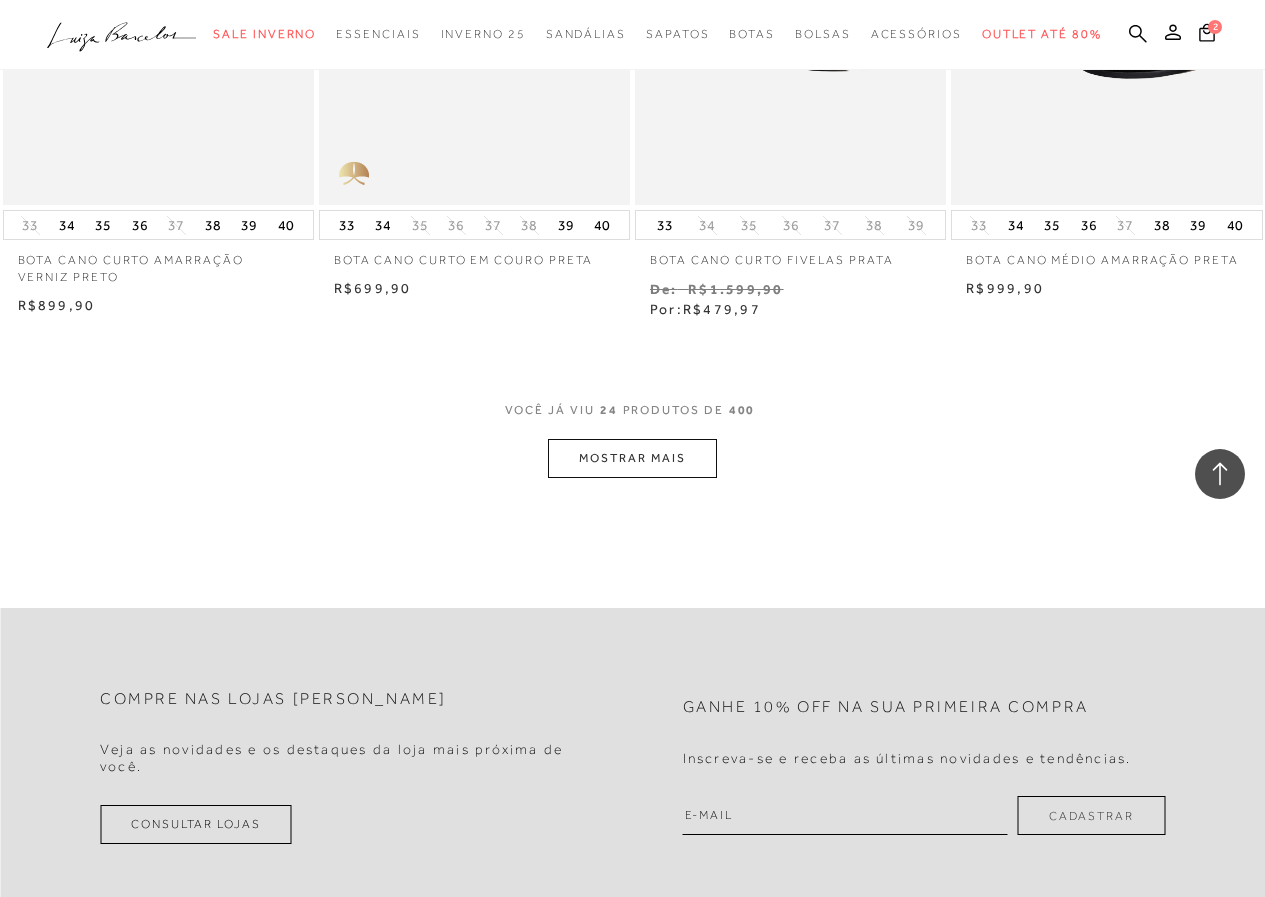 click on "MOSTRAR MAIS" at bounding box center [632, 458] 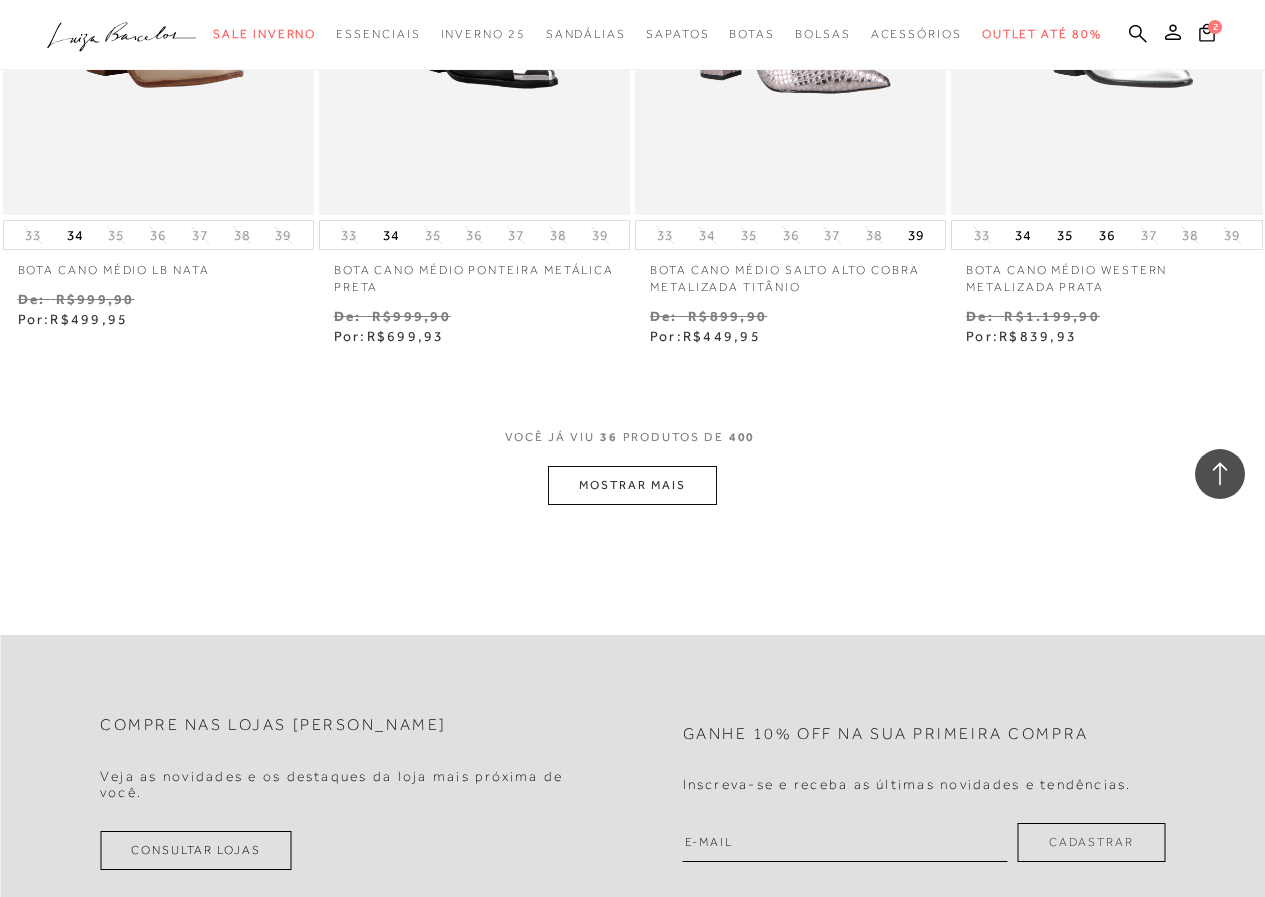 scroll, scrollTop: 5325, scrollLeft: 0, axis: vertical 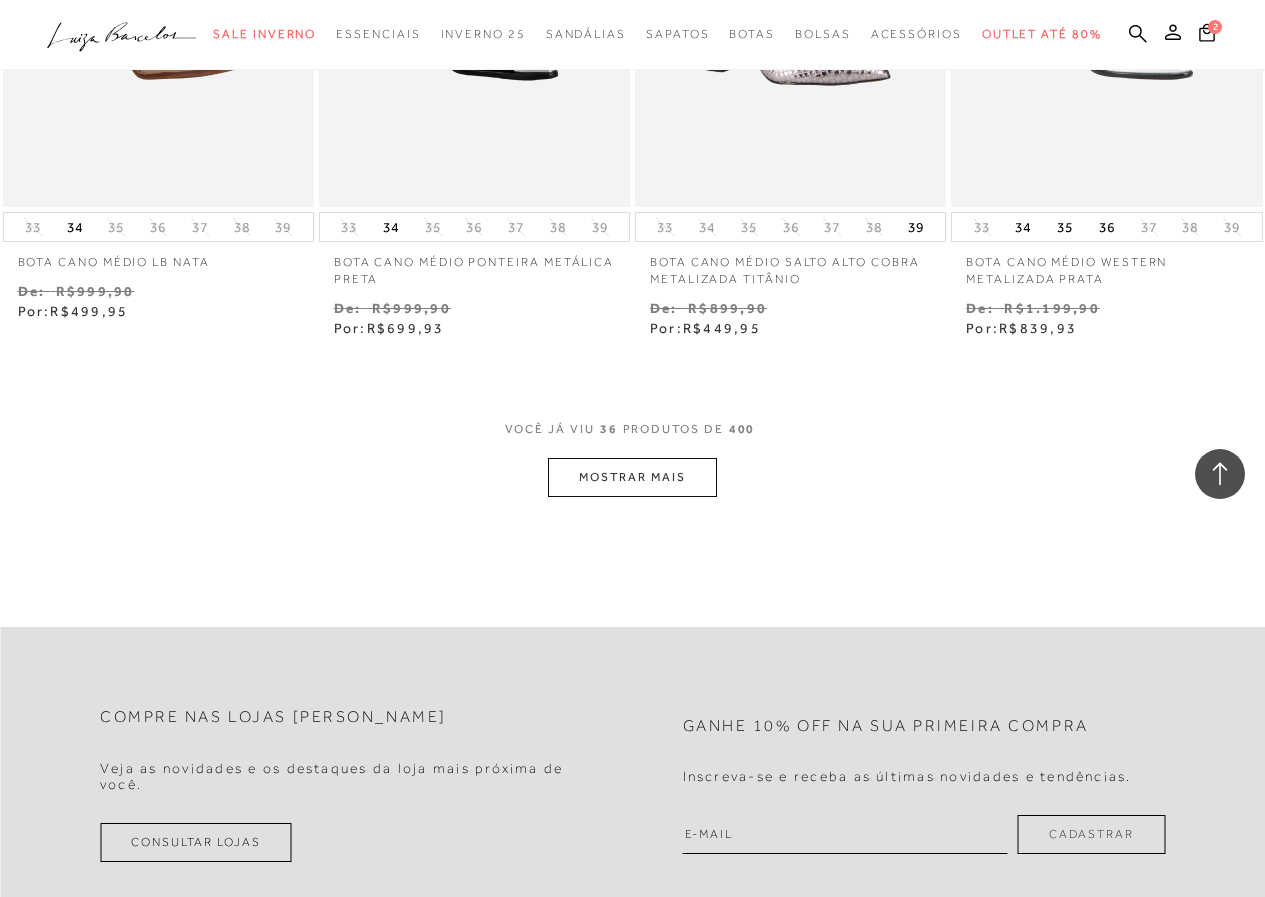 click on "MOSTRAR MAIS" at bounding box center [632, 477] 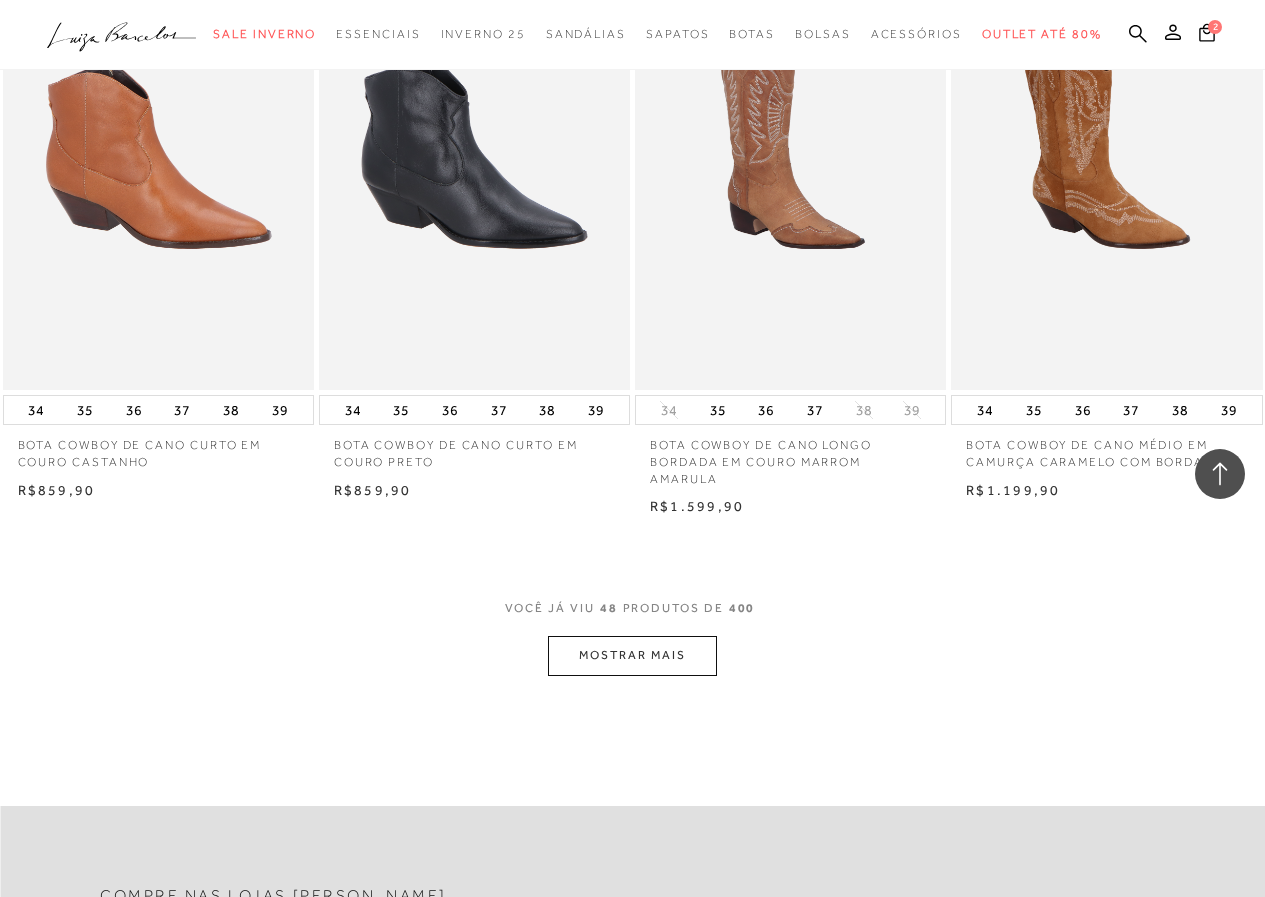 scroll, scrollTop: 7109, scrollLeft: 0, axis: vertical 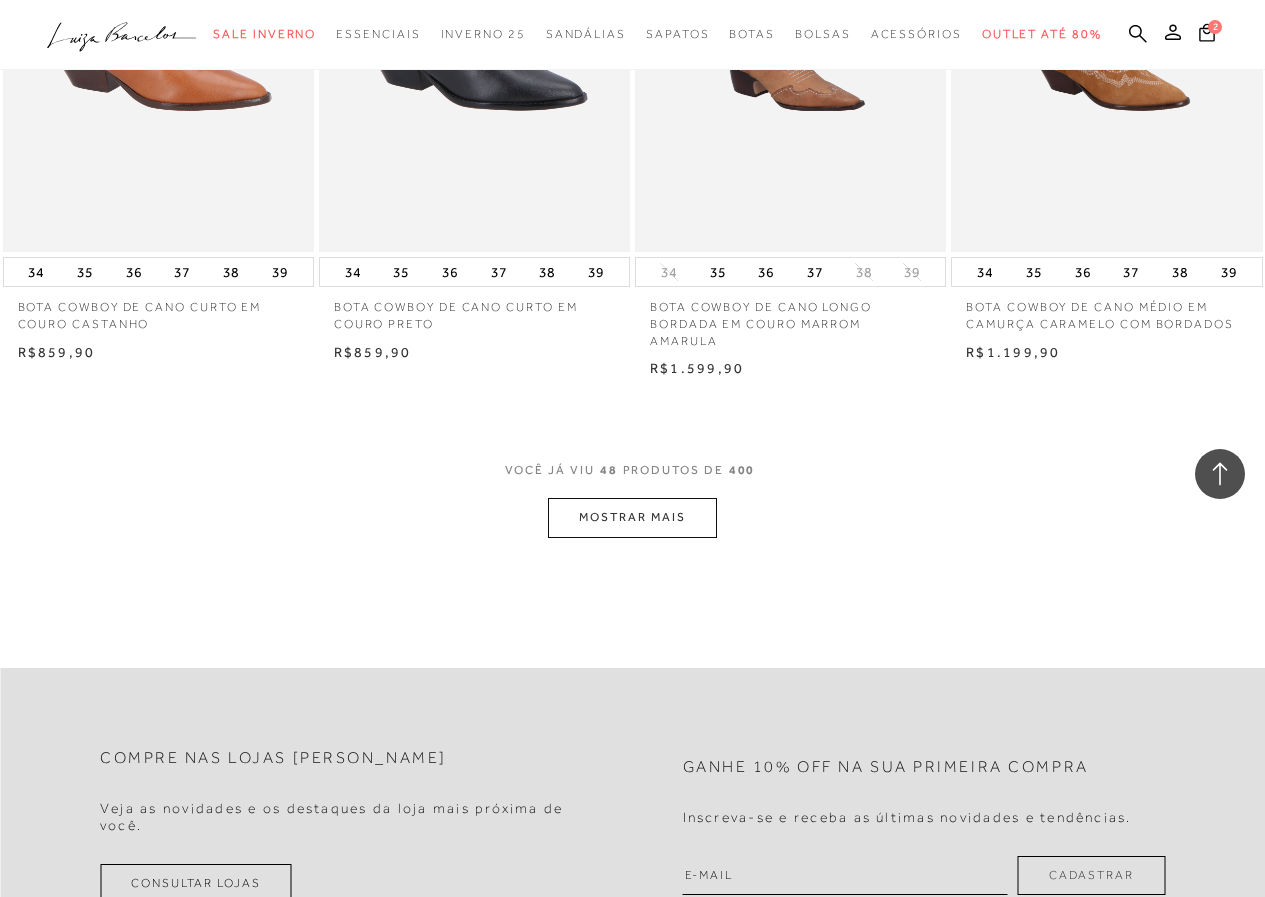 click on "MOSTRAR MAIS" at bounding box center [632, 517] 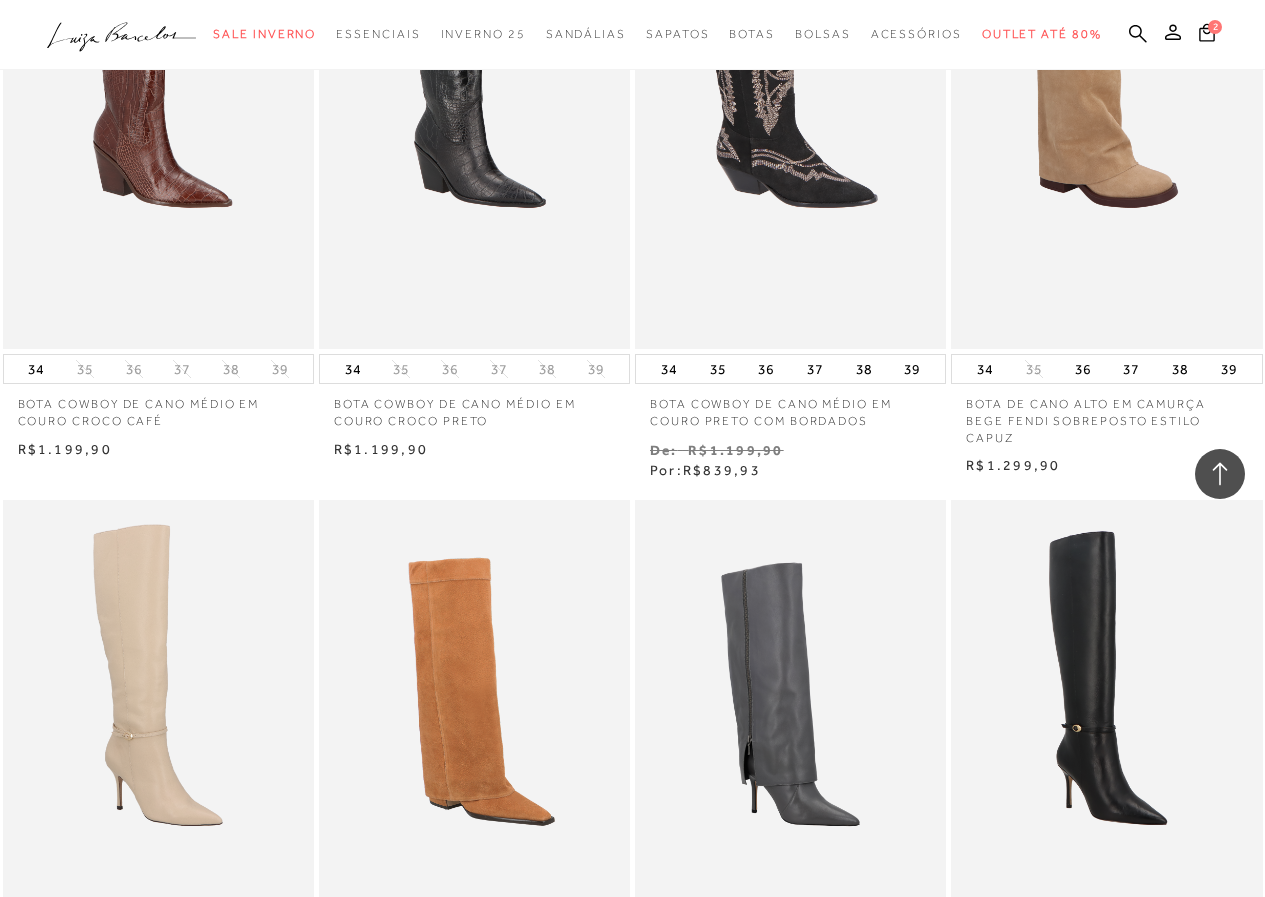 scroll, scrollTop: 8391, scrollLeft: 0, axis: vertical 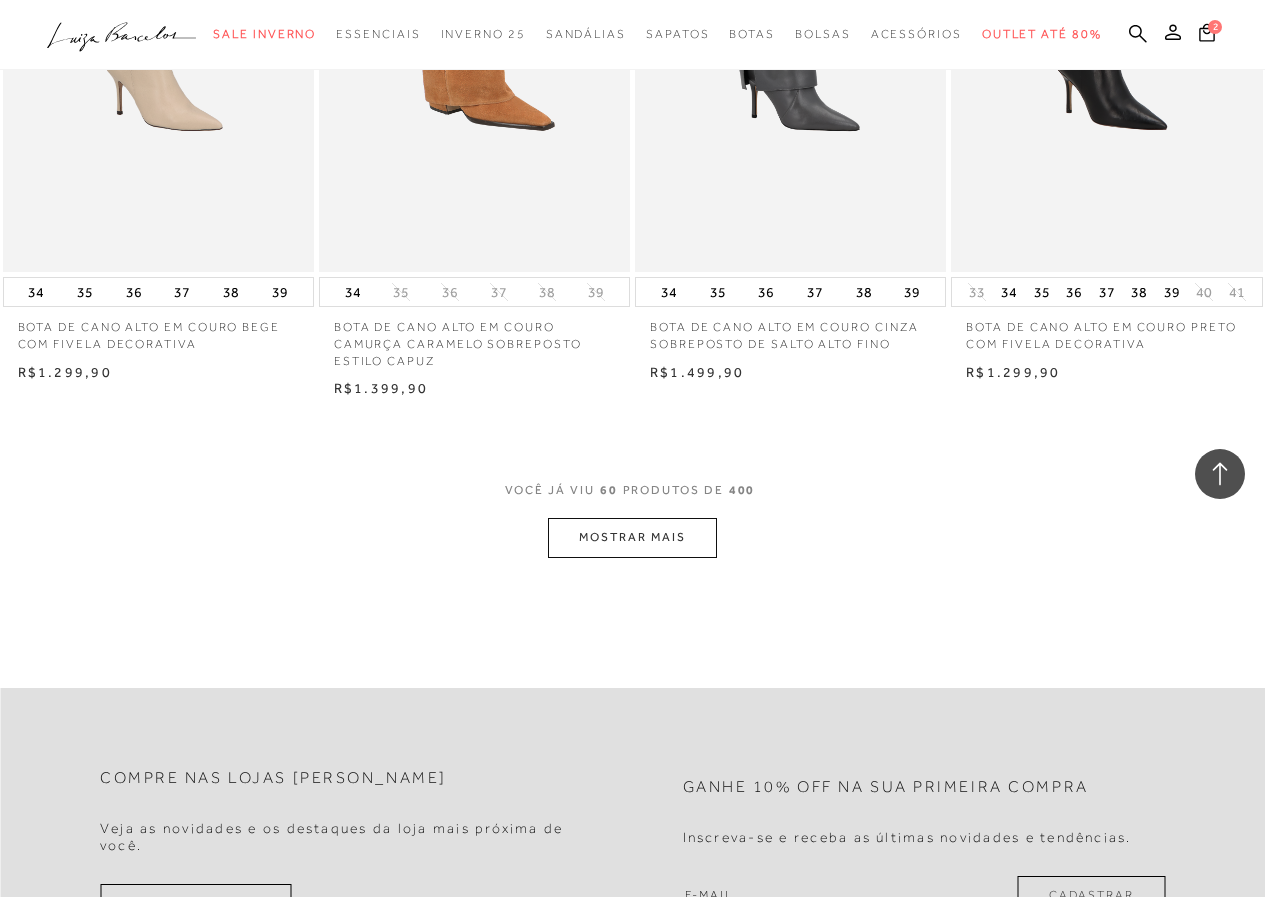 click on "MOSTRAR MAIS" at bounding box center (632, 537) 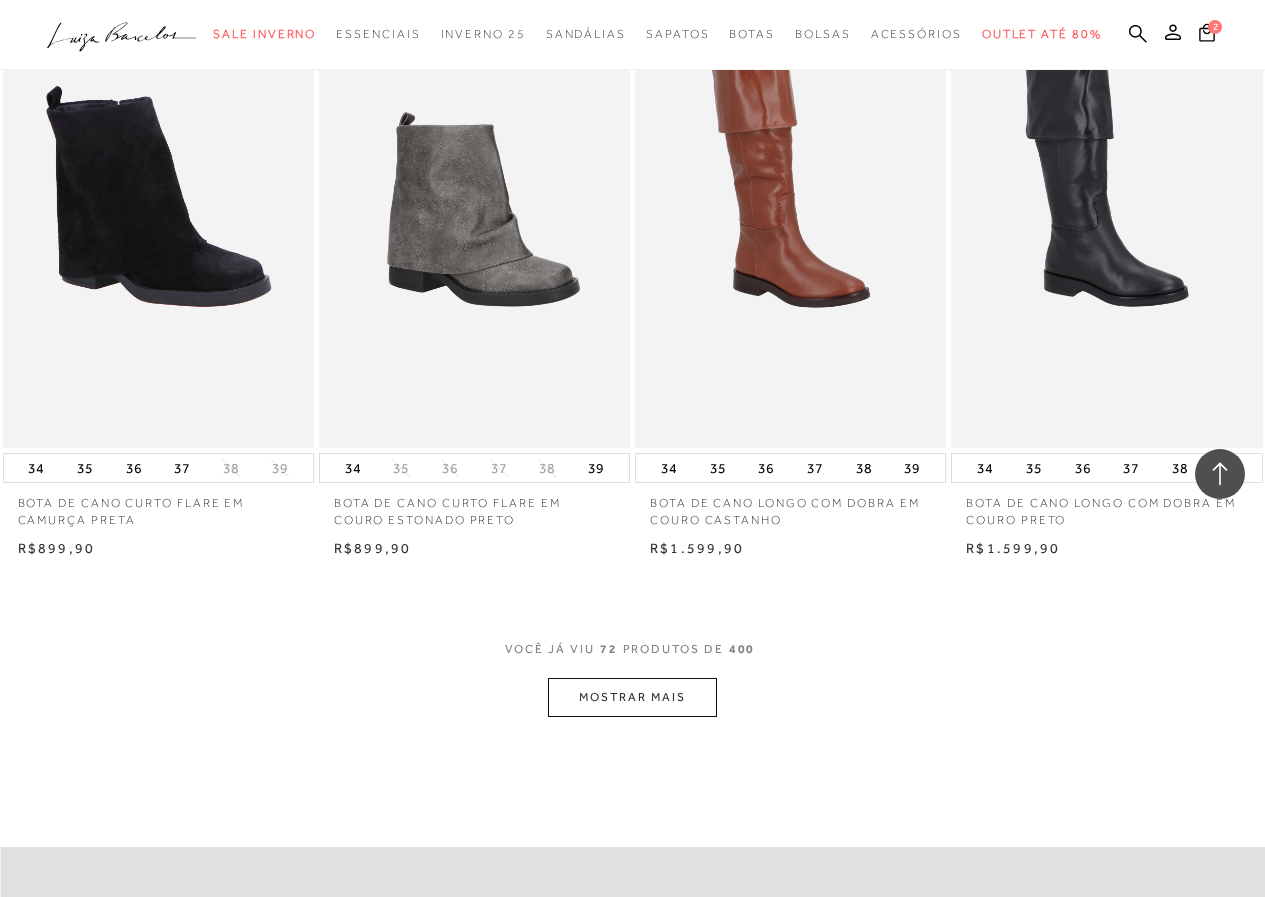 scroll, scrollTop: 10564, scrollLeft: 0, axis: vertical 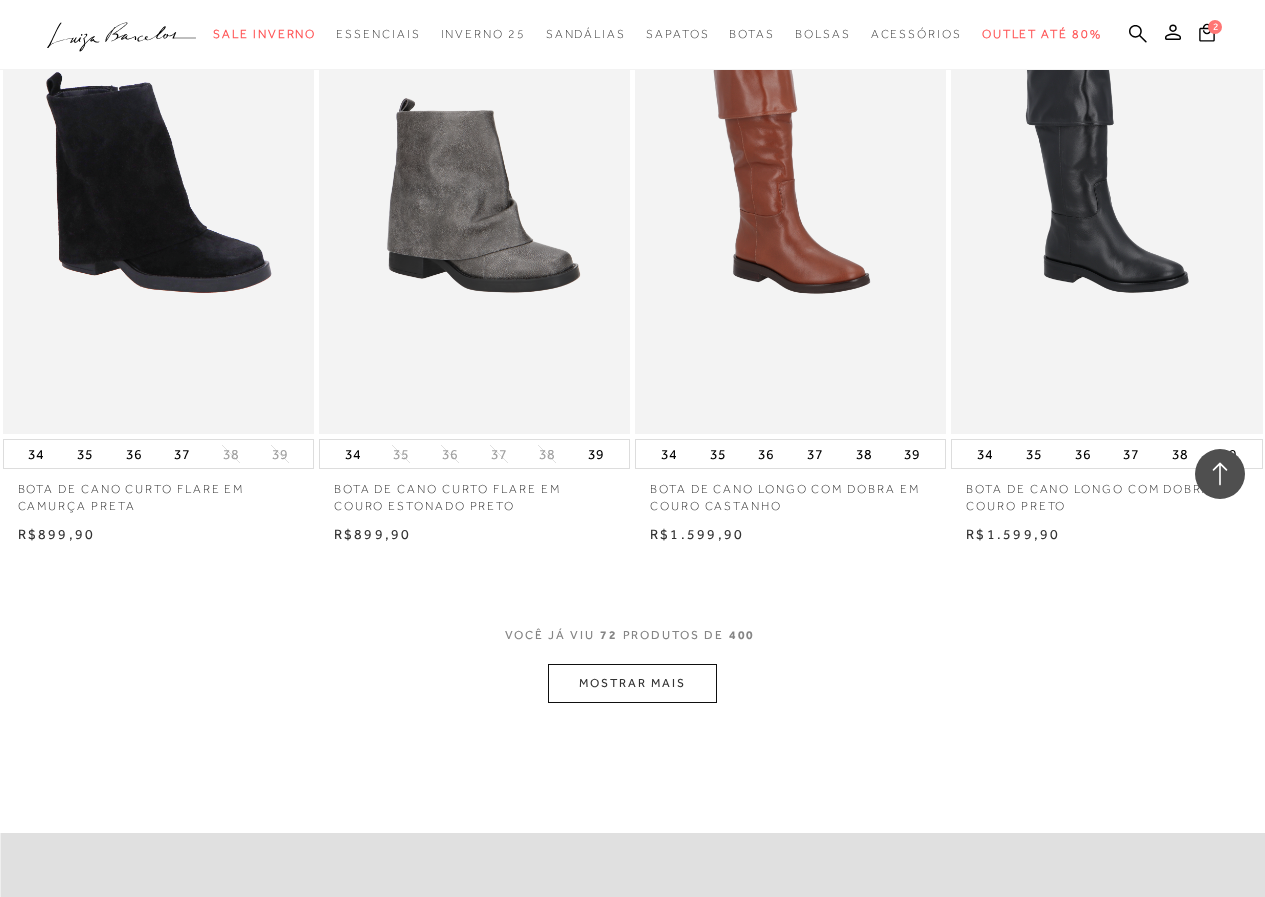 click on "MOSTRAR MAIS" at bounding box center (632, 683) 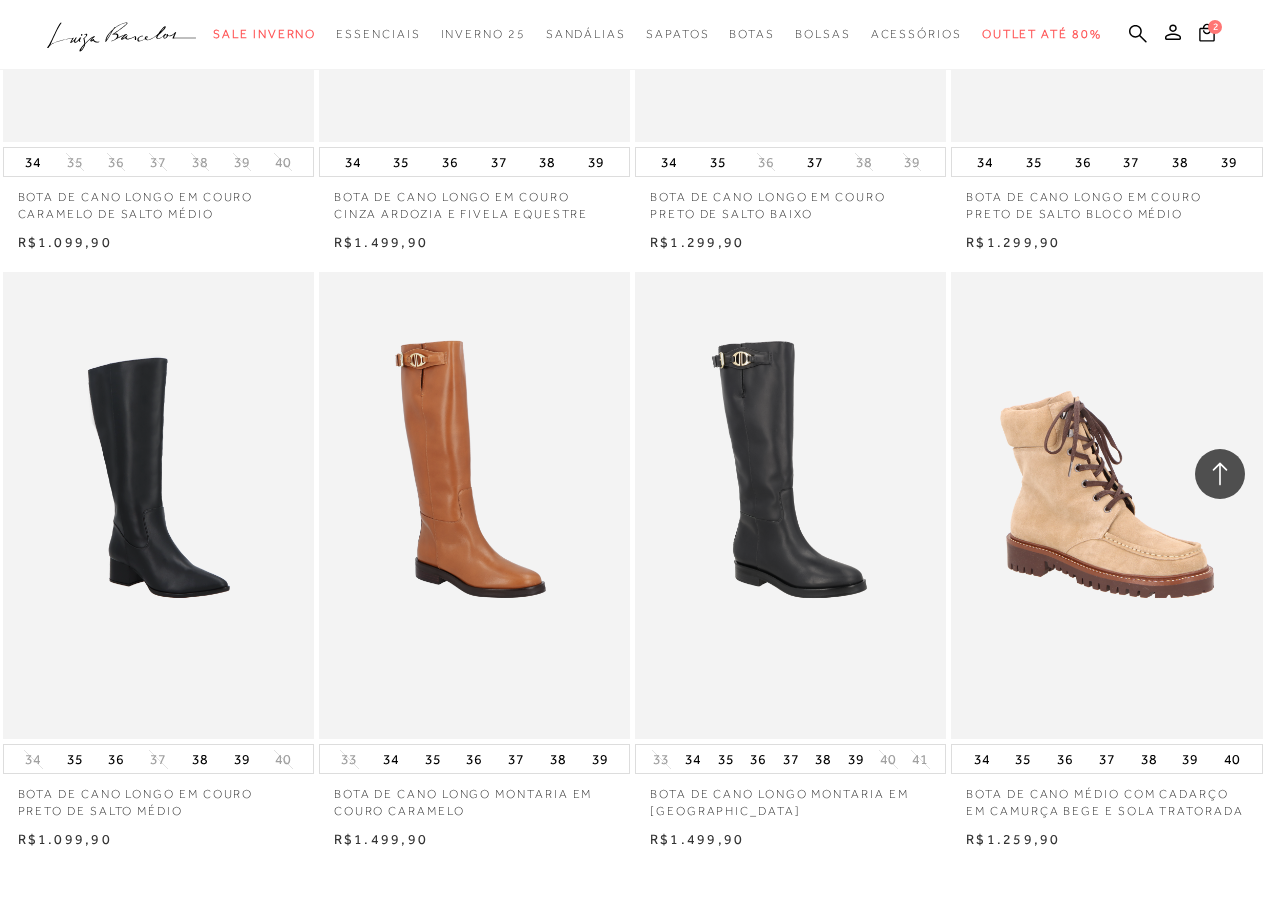scroll, scrollTop: 12098, scrollLeft: 0, axis: vertical 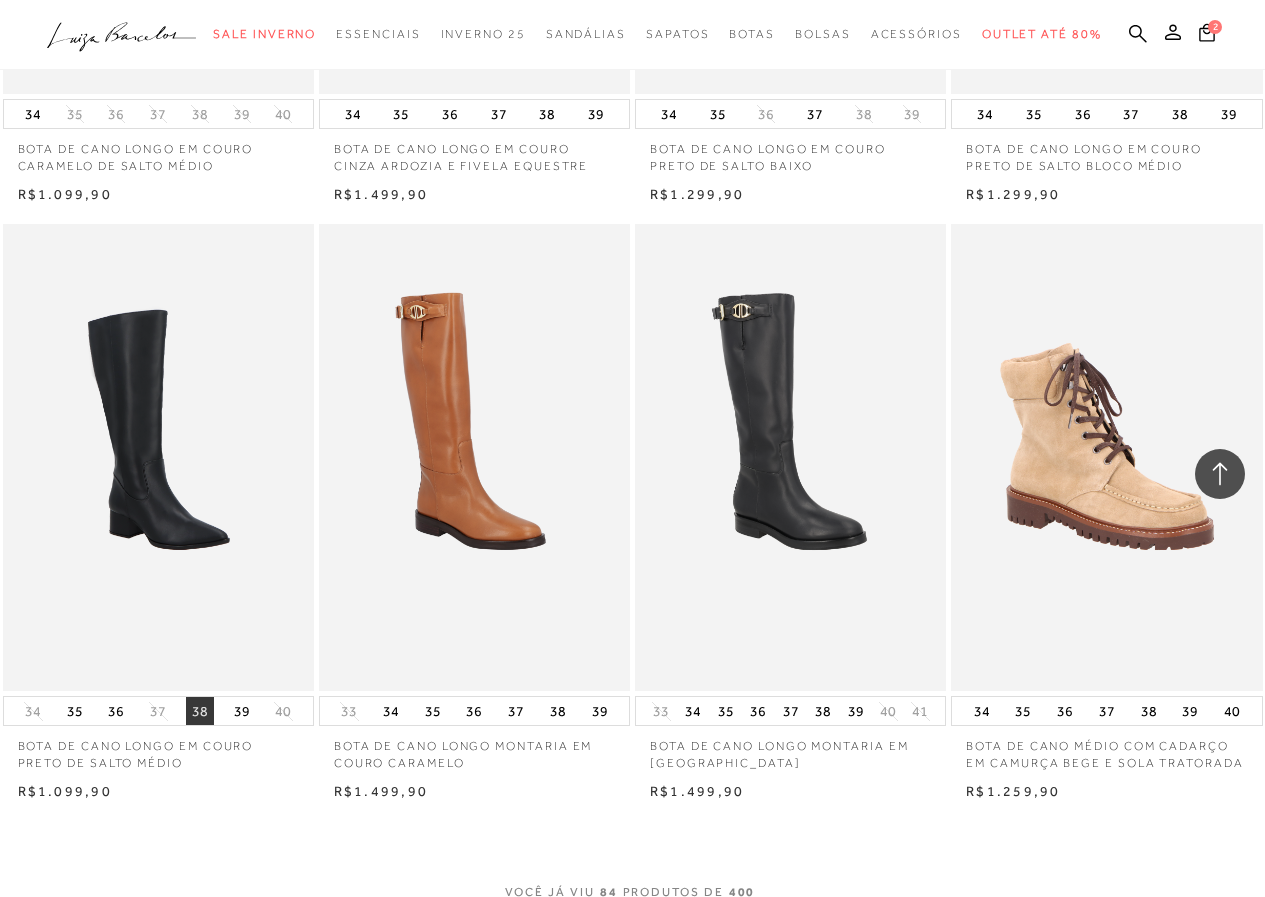 click on "38" at bounding box center (200, 711) 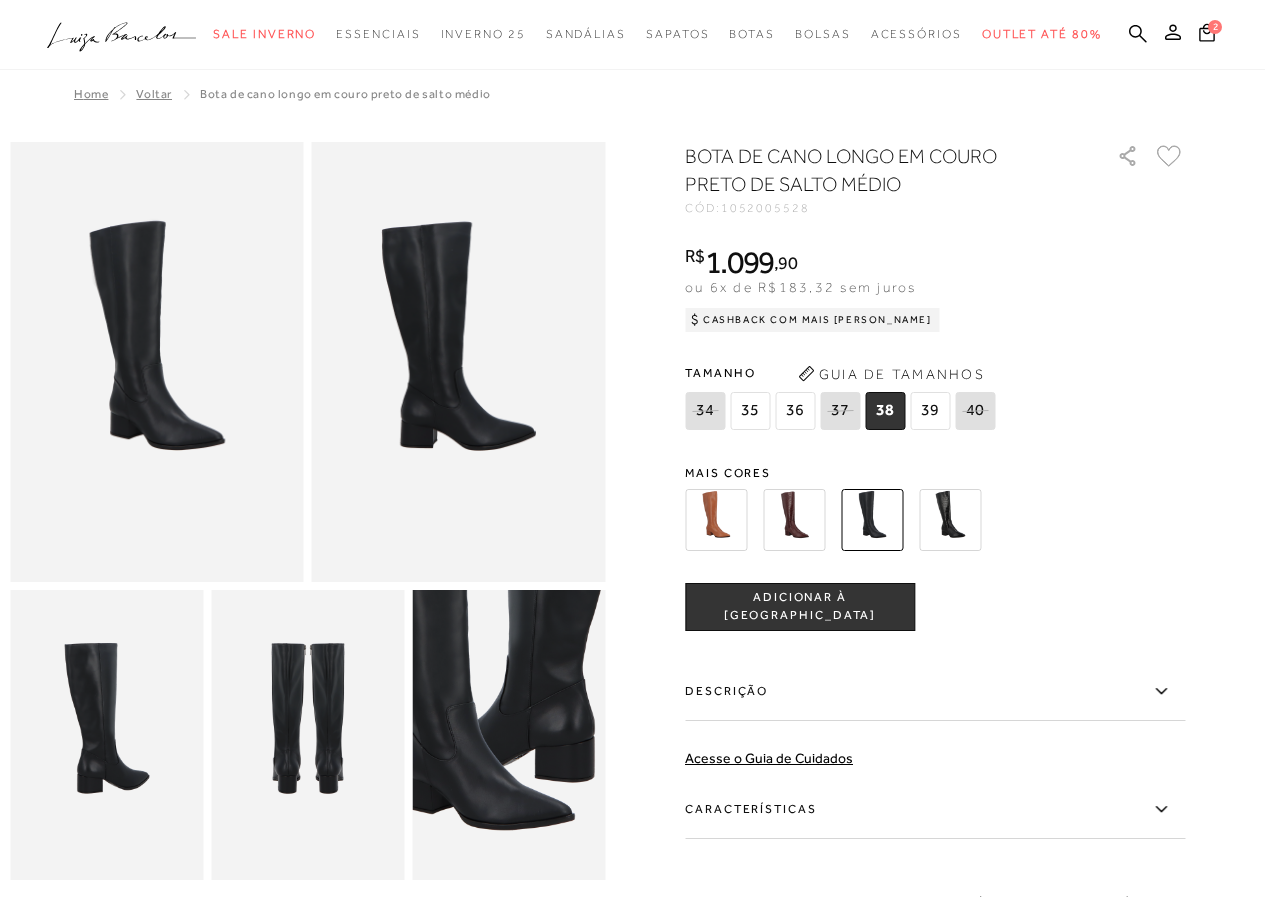 scroll, scrollTop: 0, scrollLeft: 0, axis: both 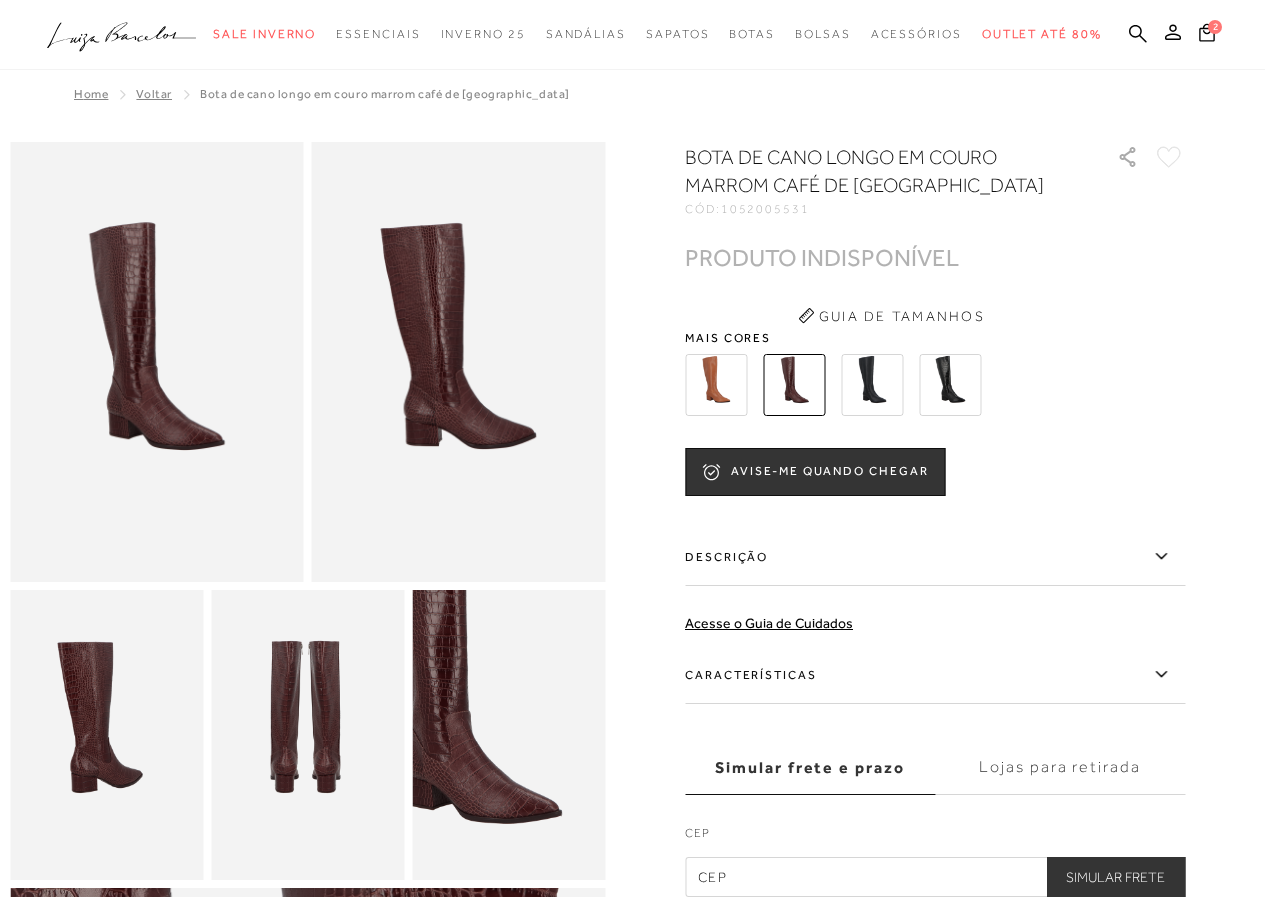 click at bounding box center (872, 385) 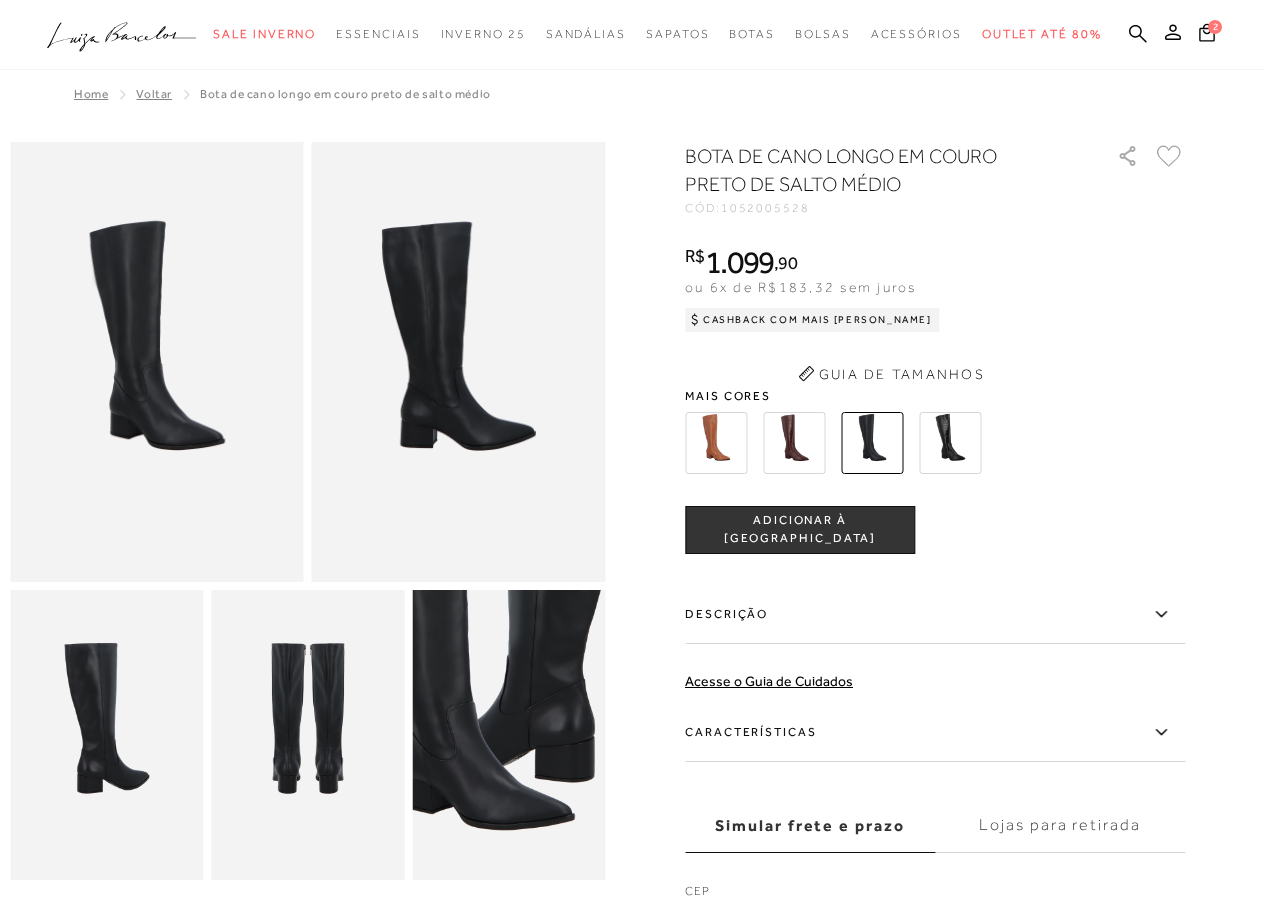 scroll, scrollTop: 0, scrollLeft: 0, axis: both 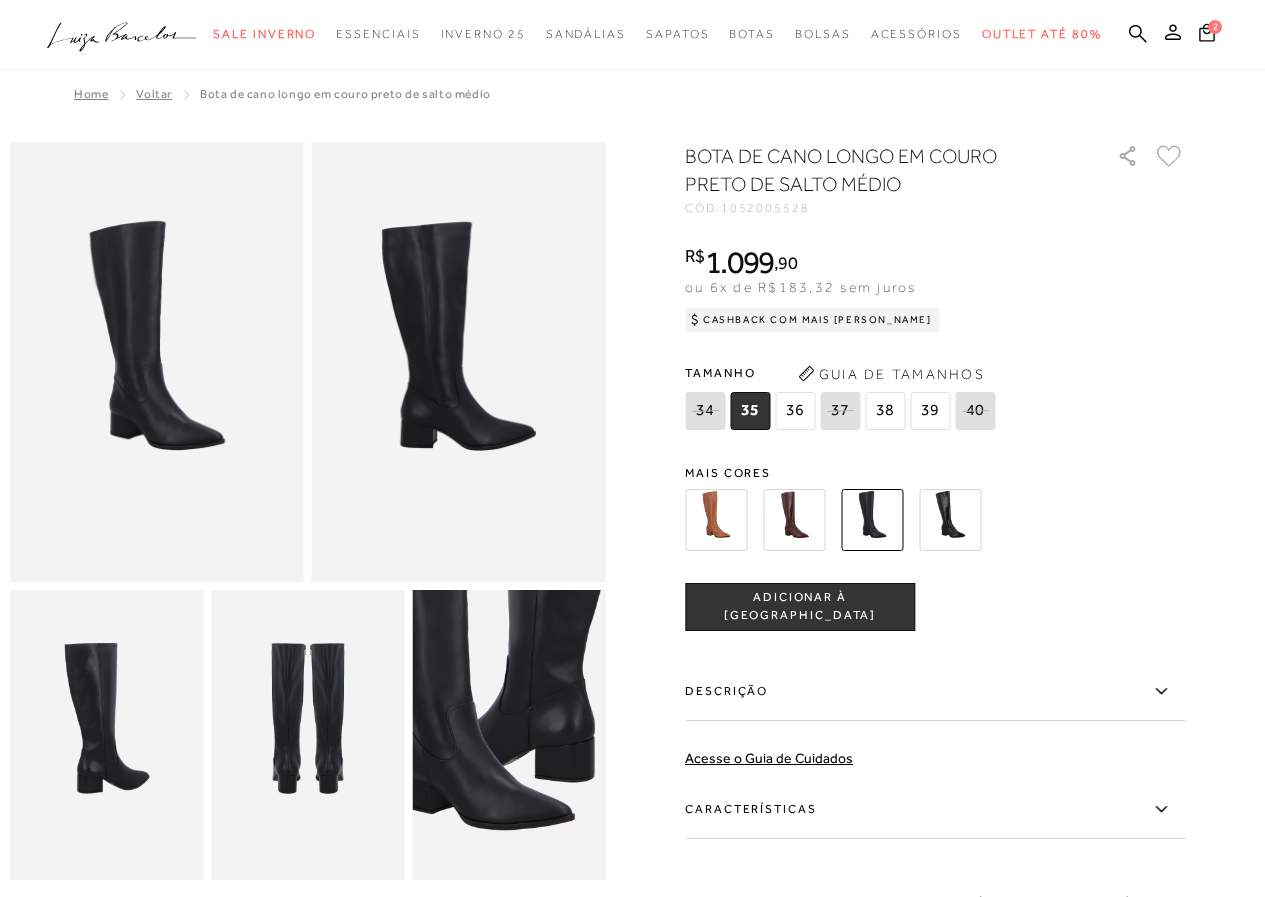 click at bounding box center (950, 520) 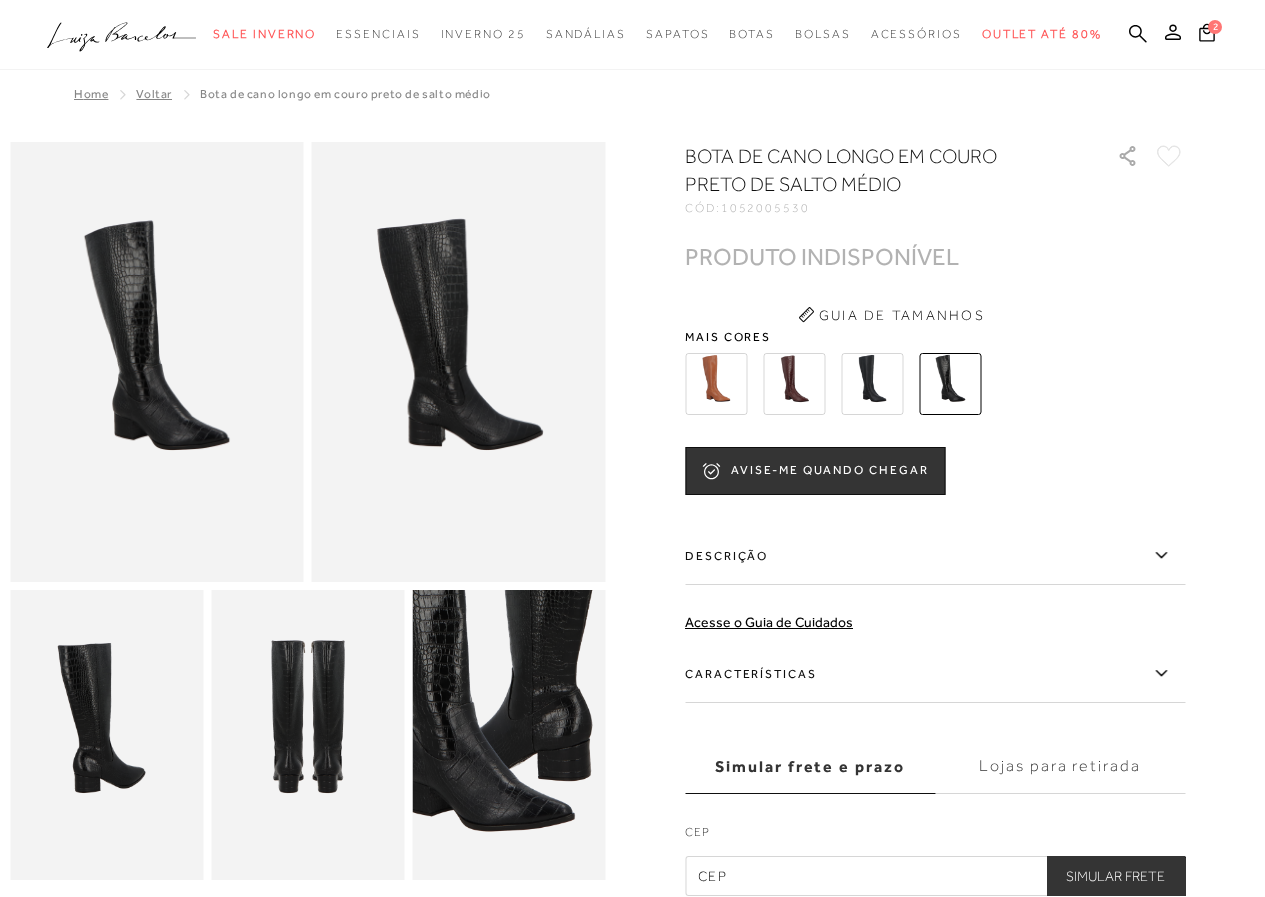 scroll, scrollTop: 0, scrollLeft: 0, axis: both 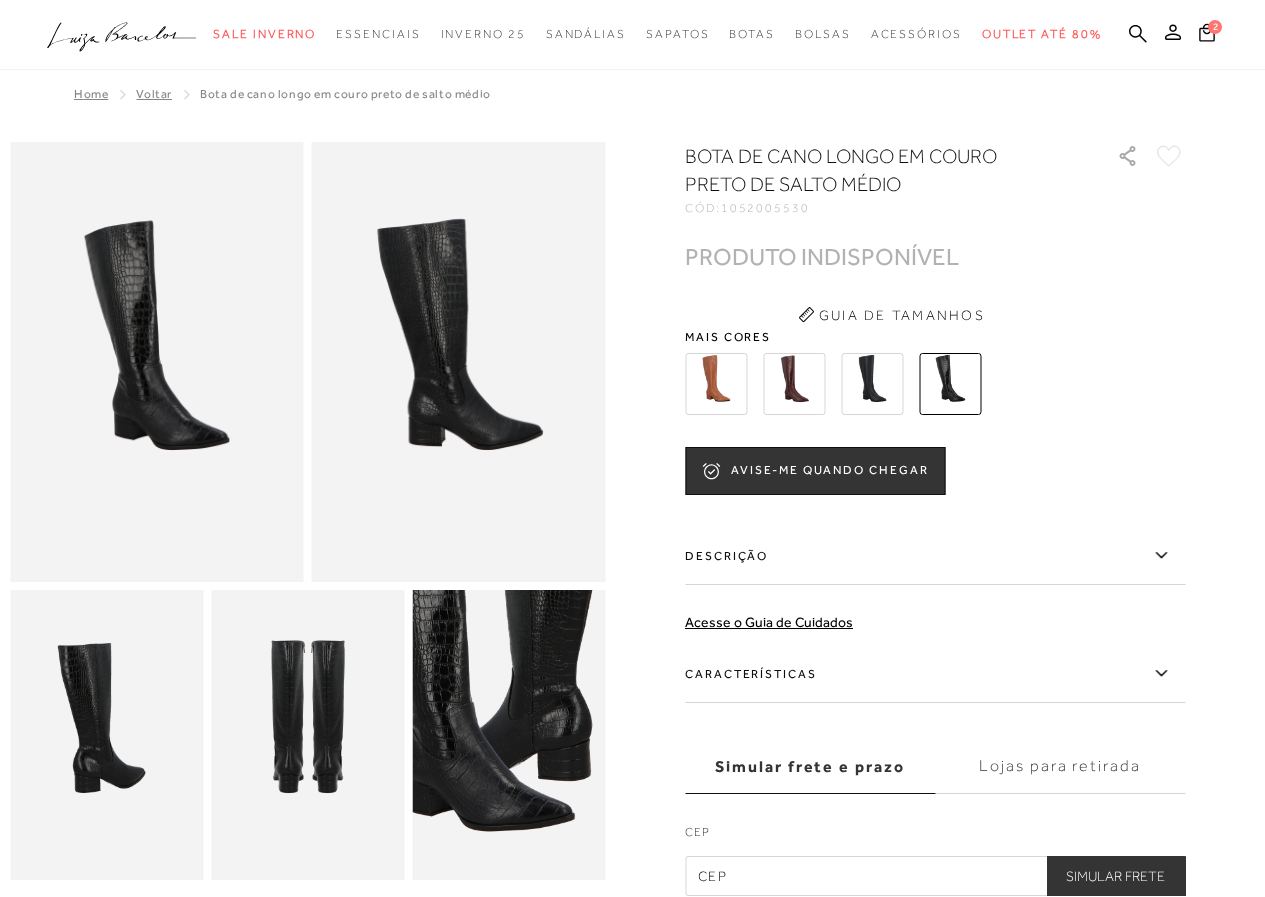 click at bounding box center (872, 384) 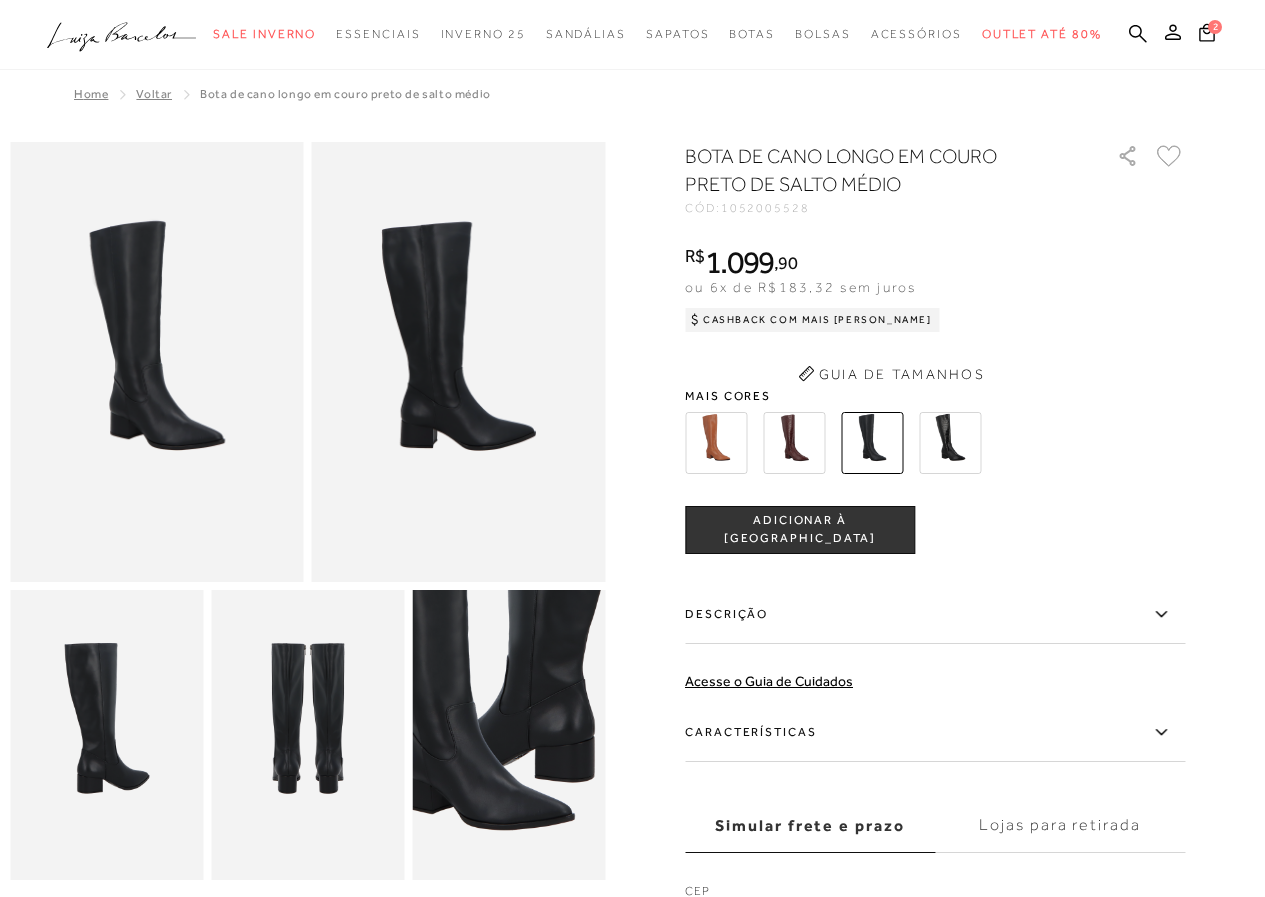 scroll, scrollTop: 0, scrollLeft: 0, axis: both 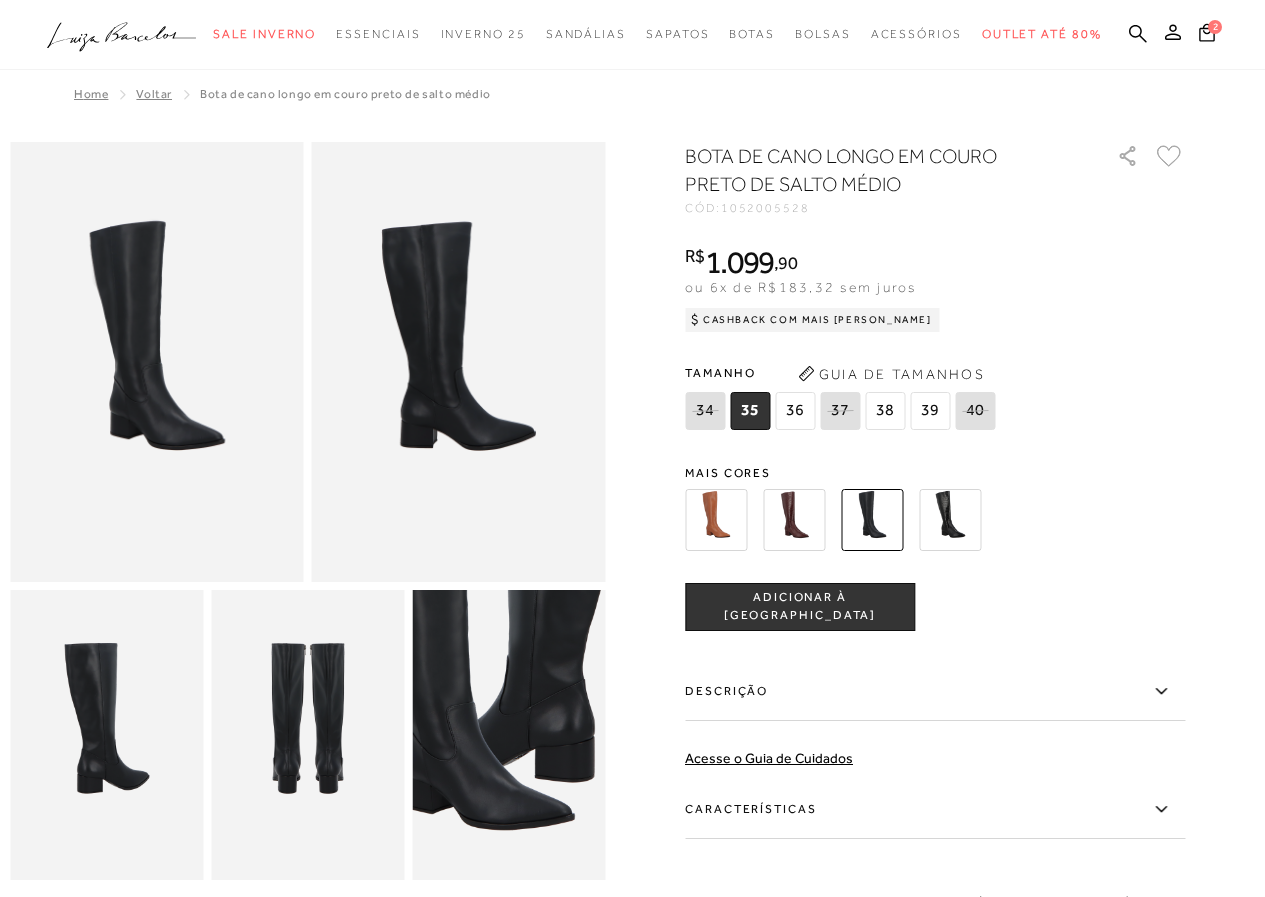 click on "38" at bounding box center (885, 411) 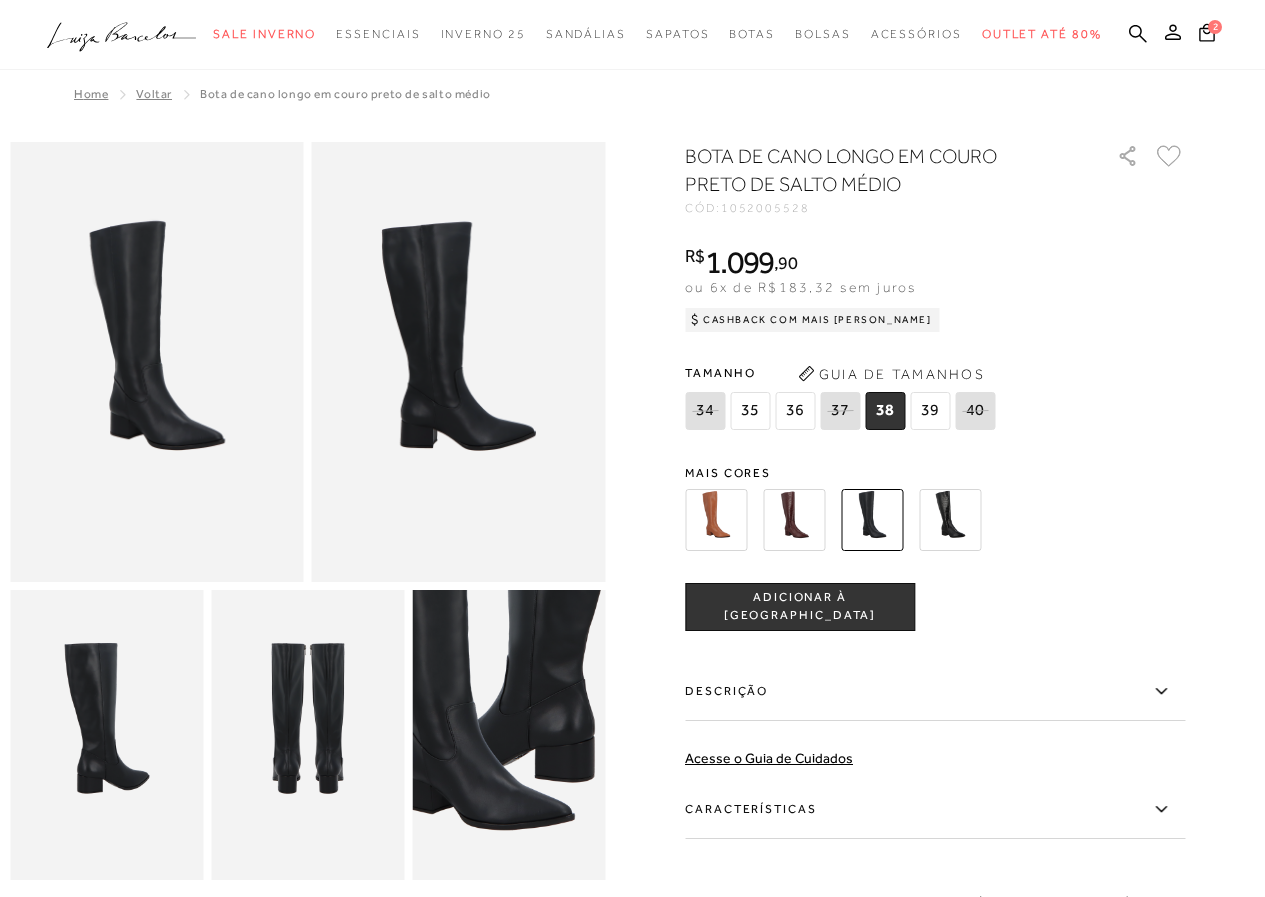 click on "ADICIONAR À [GEOGRAPHIC_DATA]" at bounding box center [800, 606] 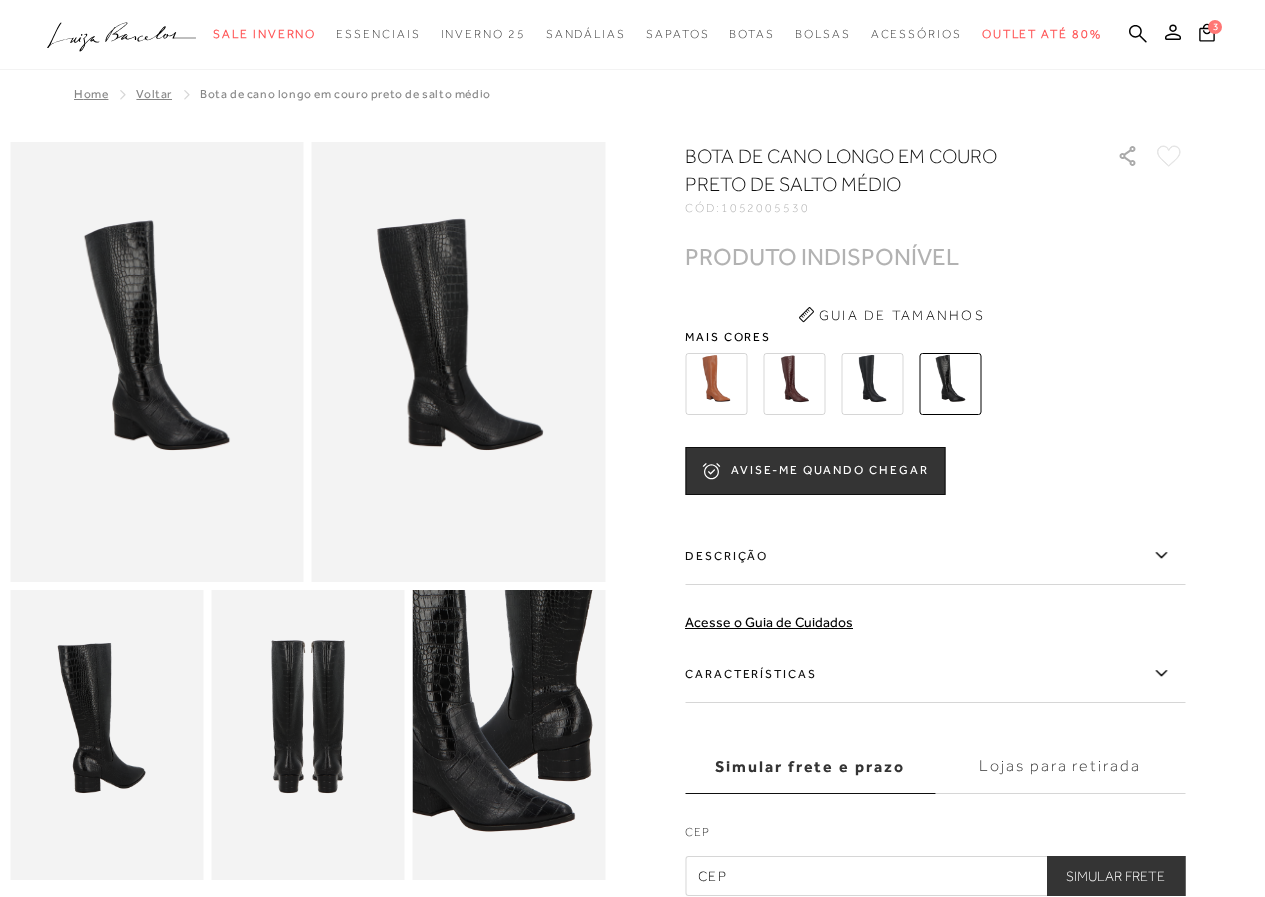 scroll, scrollTop: 0, scrollLeft: 0, axis: both 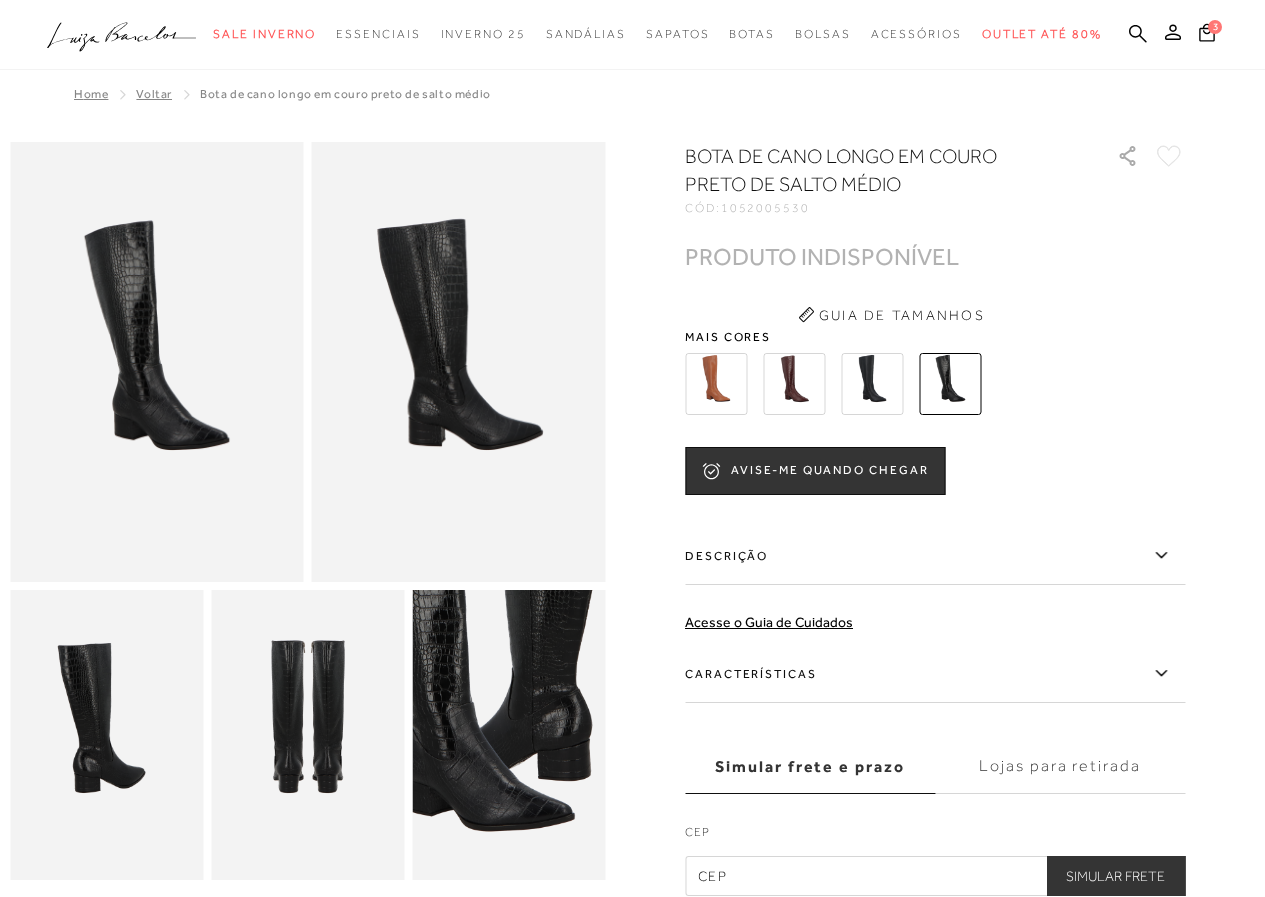 click at bounding box center (872, 384) 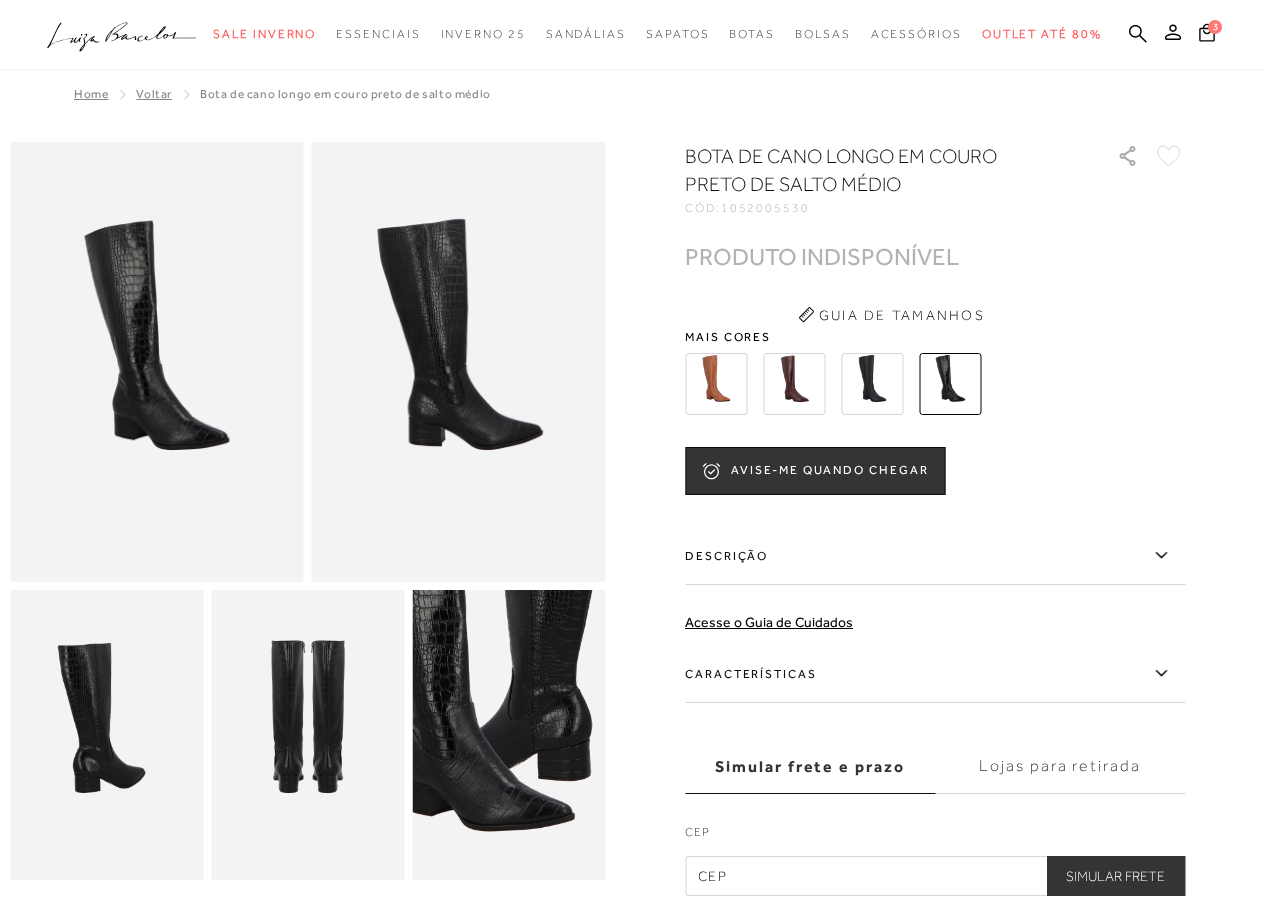 scroll, scrollTop: 0, scrollLeft: 0, axis: both 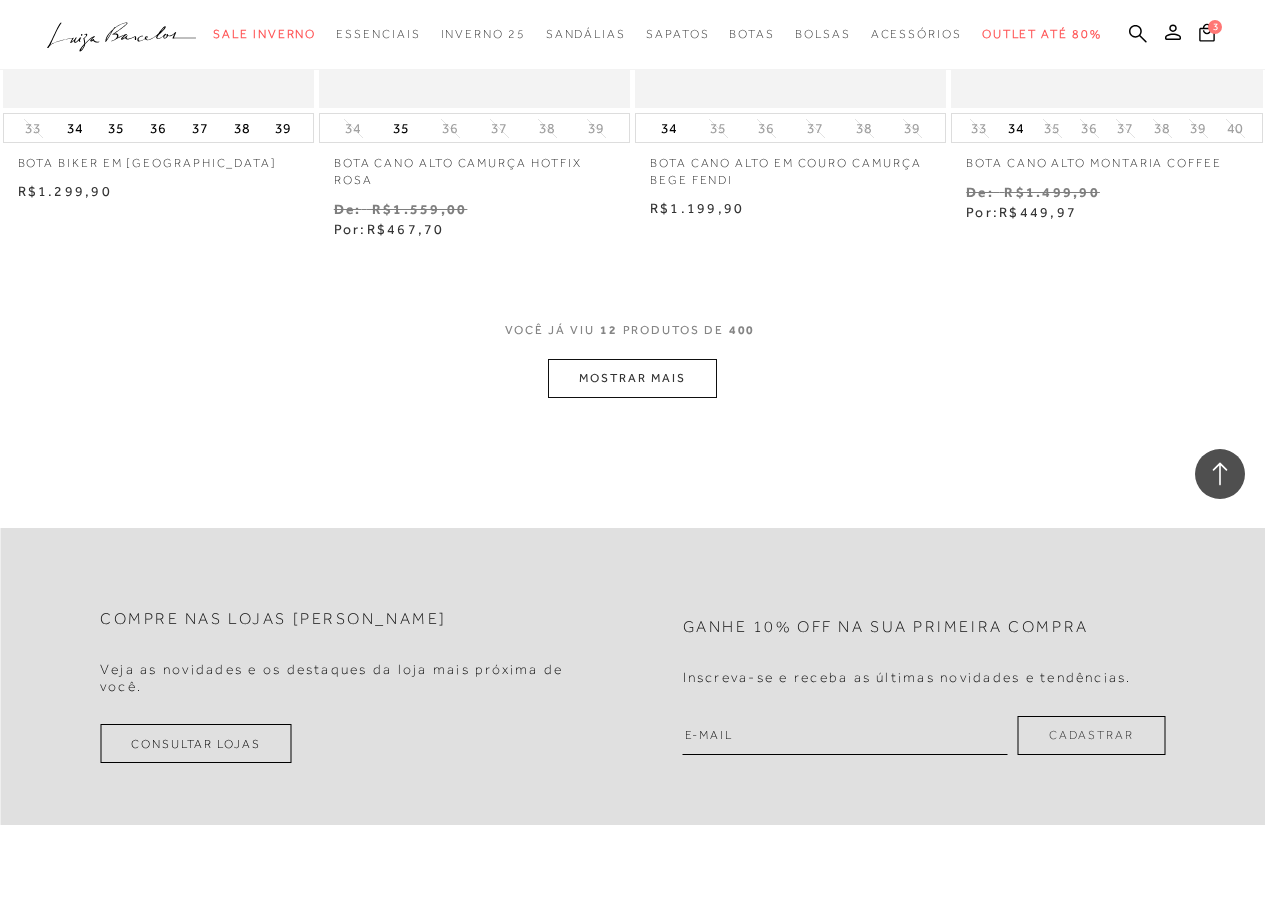 click on "MOSTRAR MAIS" at bounding box center (632, 378) 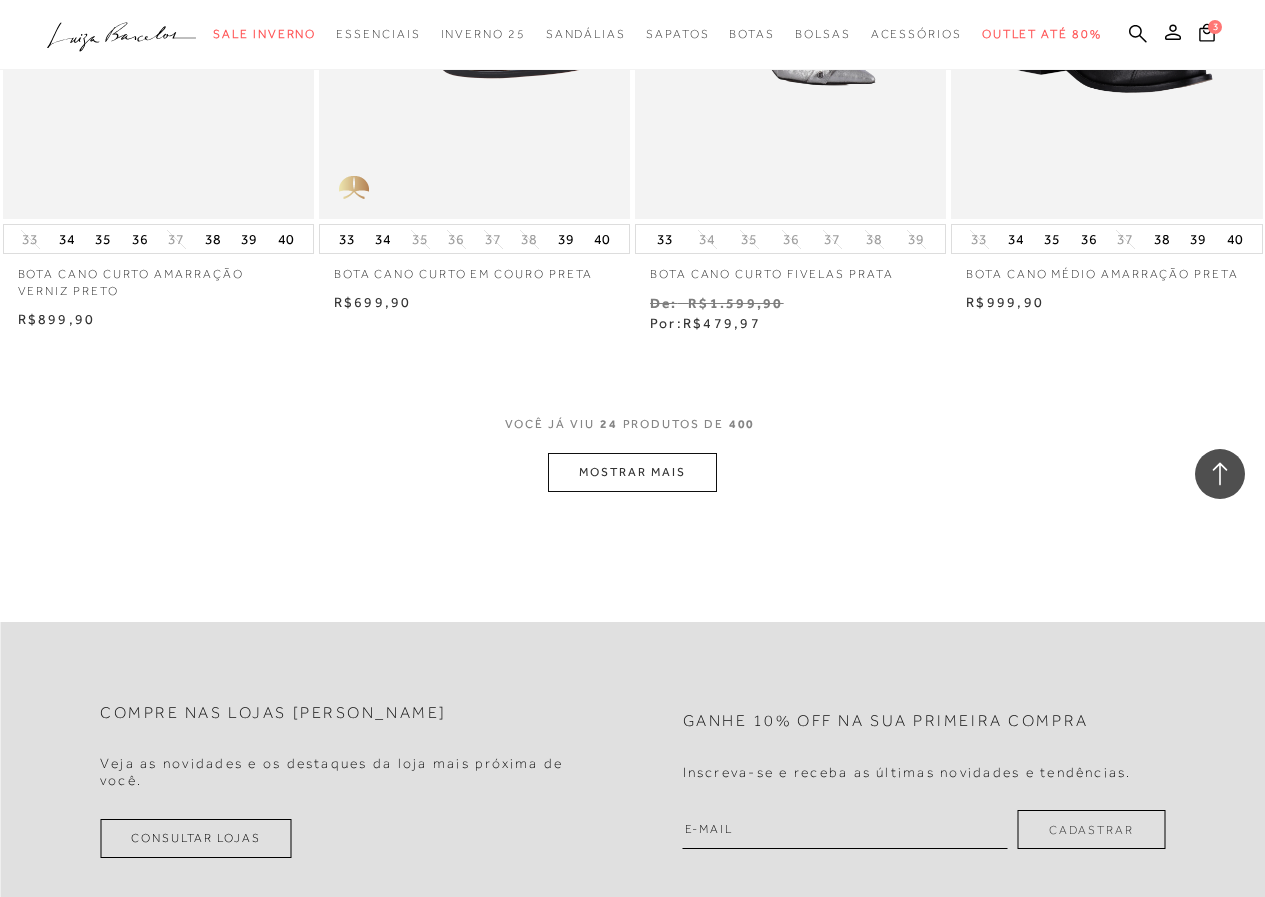scroll, scrollTop: 3503, scrollLeft: 0, axis: vertical 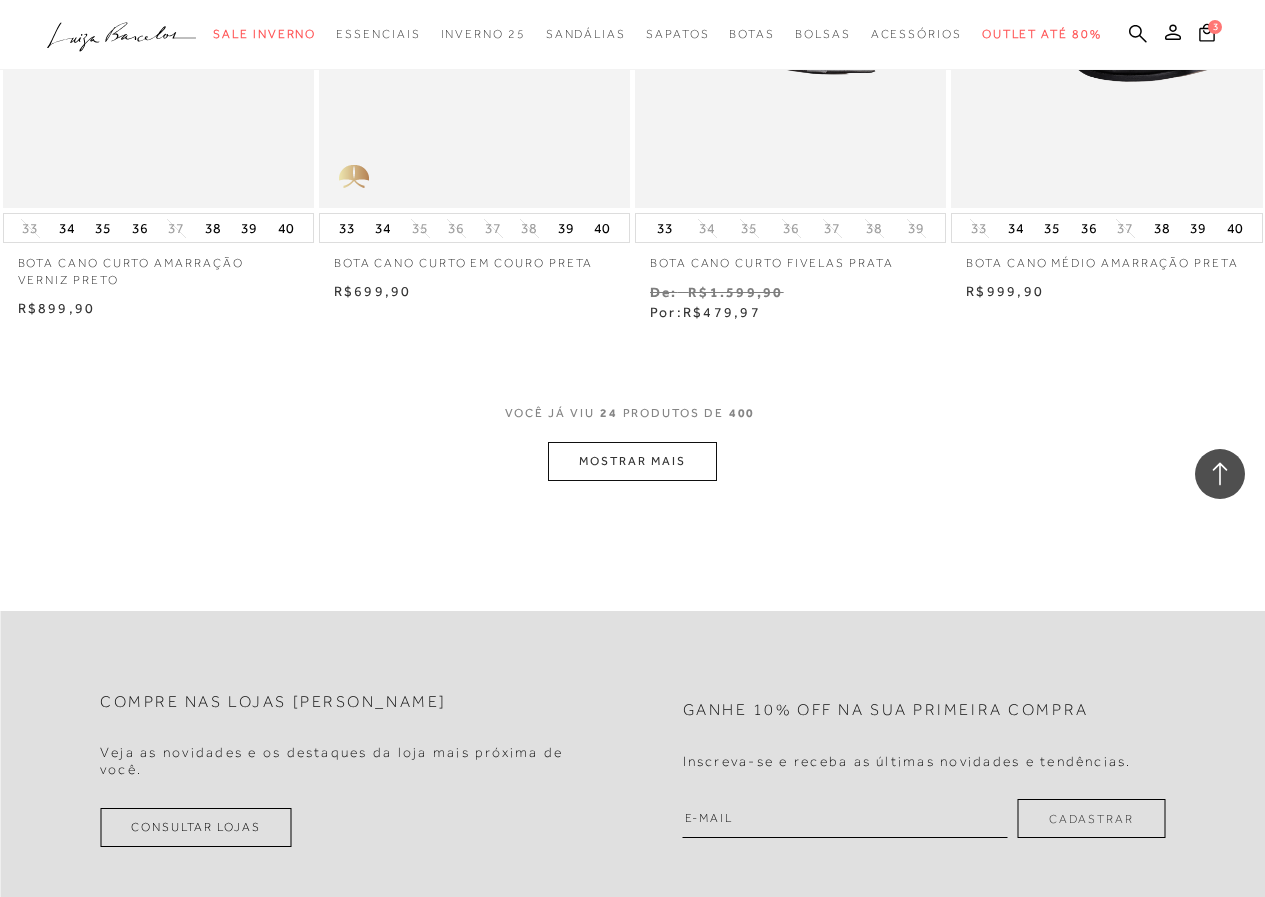 click on "MOSTRAR MAIS" at bounding box center [632, 461] 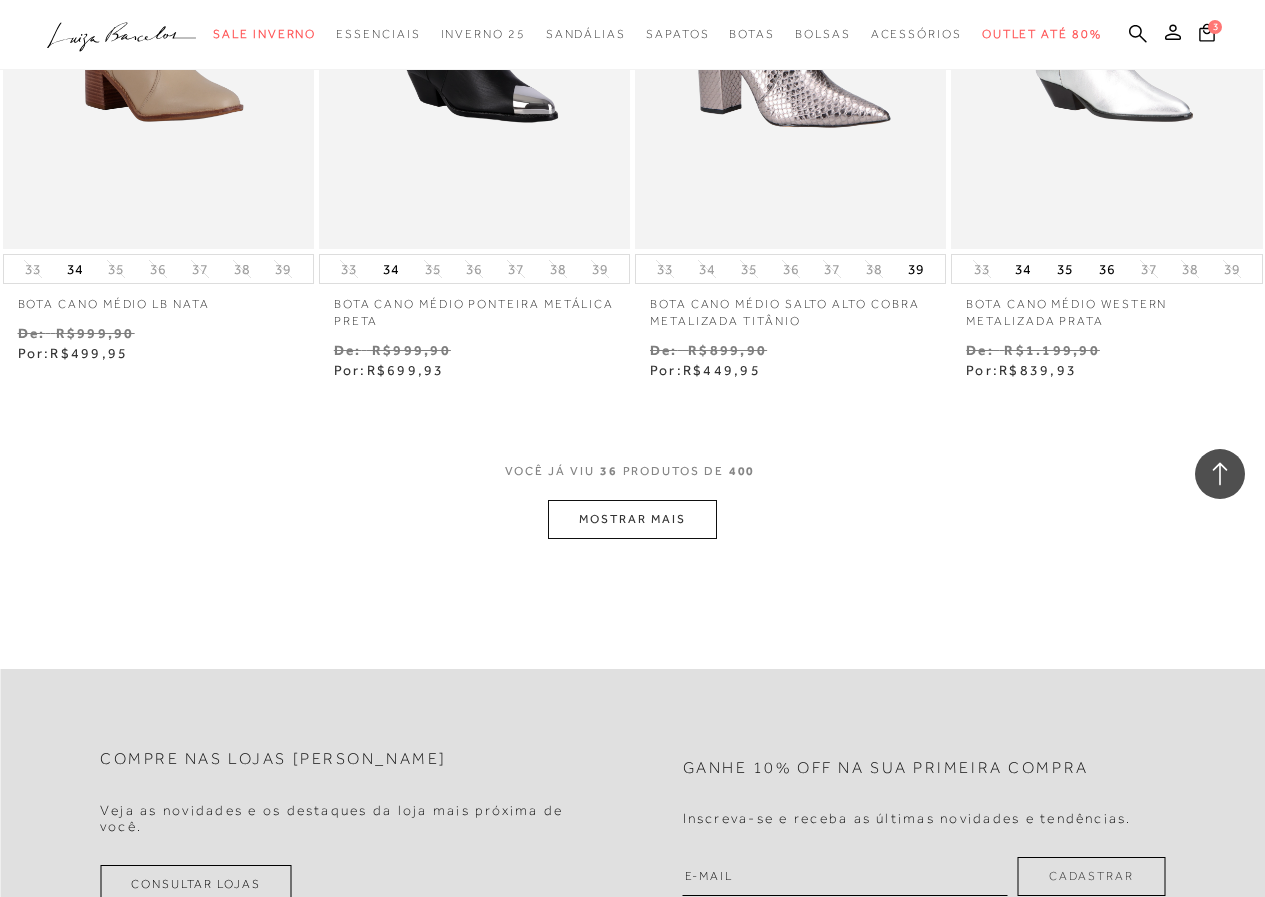 scroll, scrollTop: 5298, scrollLeft: 0, axis: vertical 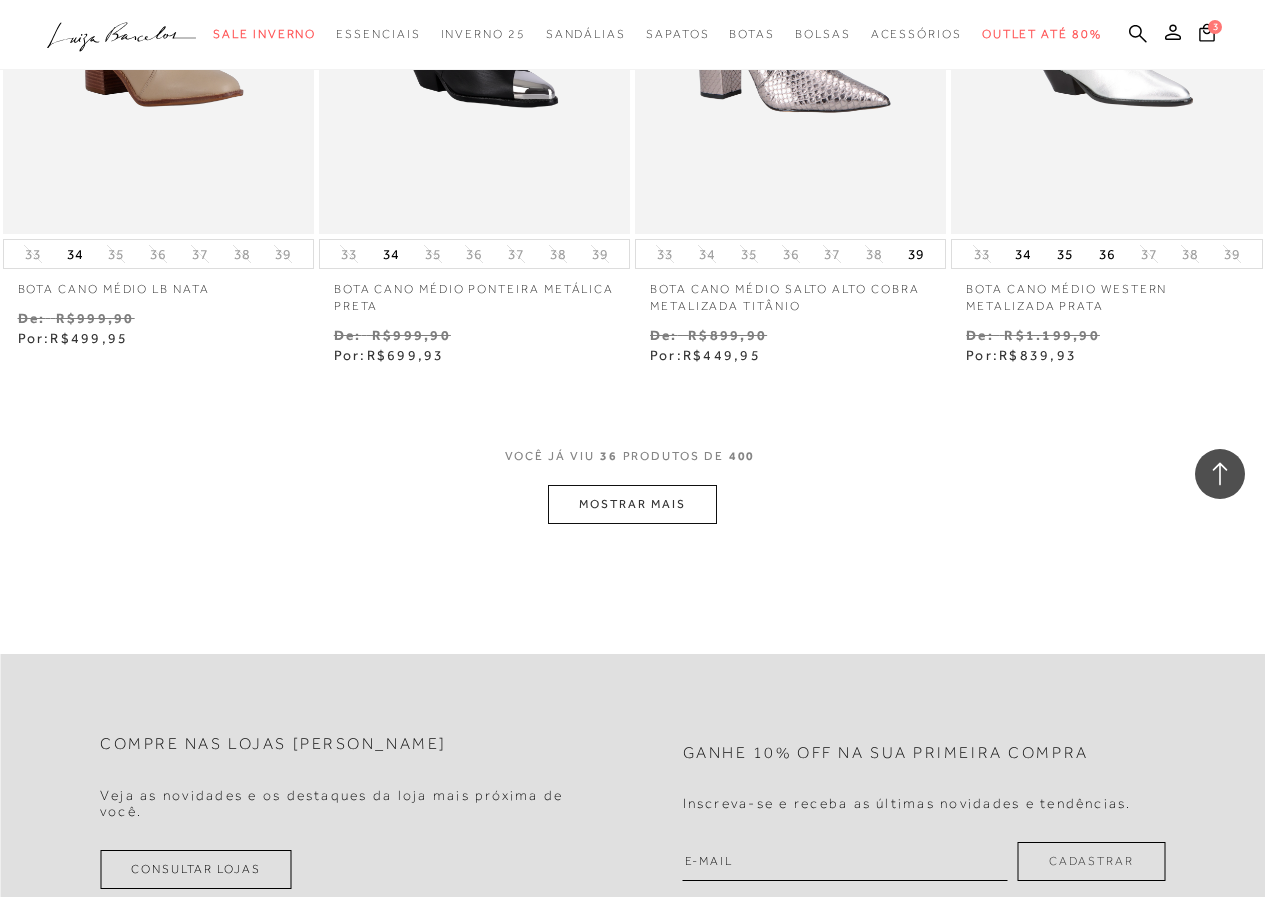 click on "MOSTRAR MAIS" at bounding box center [632, 504] 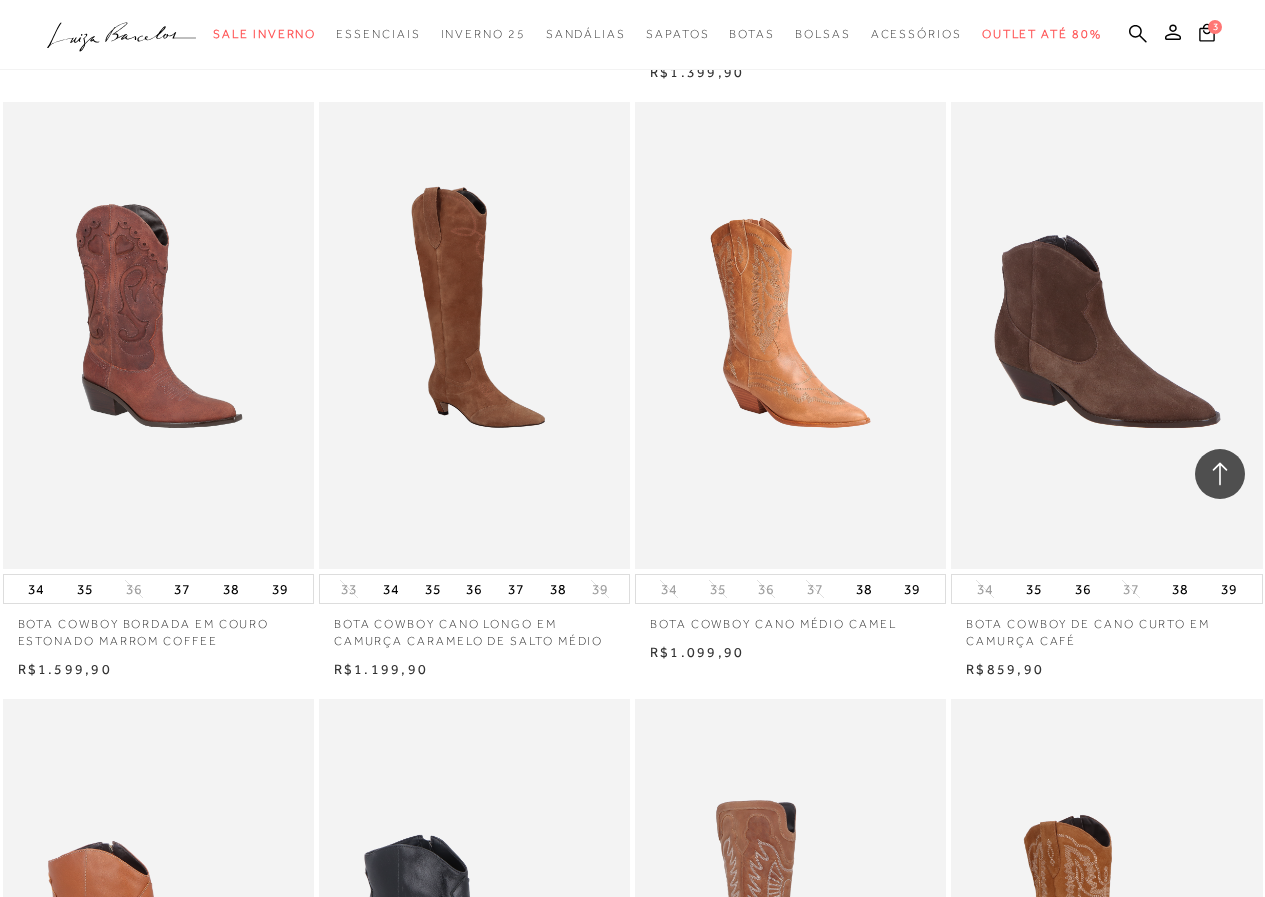 scroll, scrollTop: 7349, scrollLeft: 0, axis: vertical 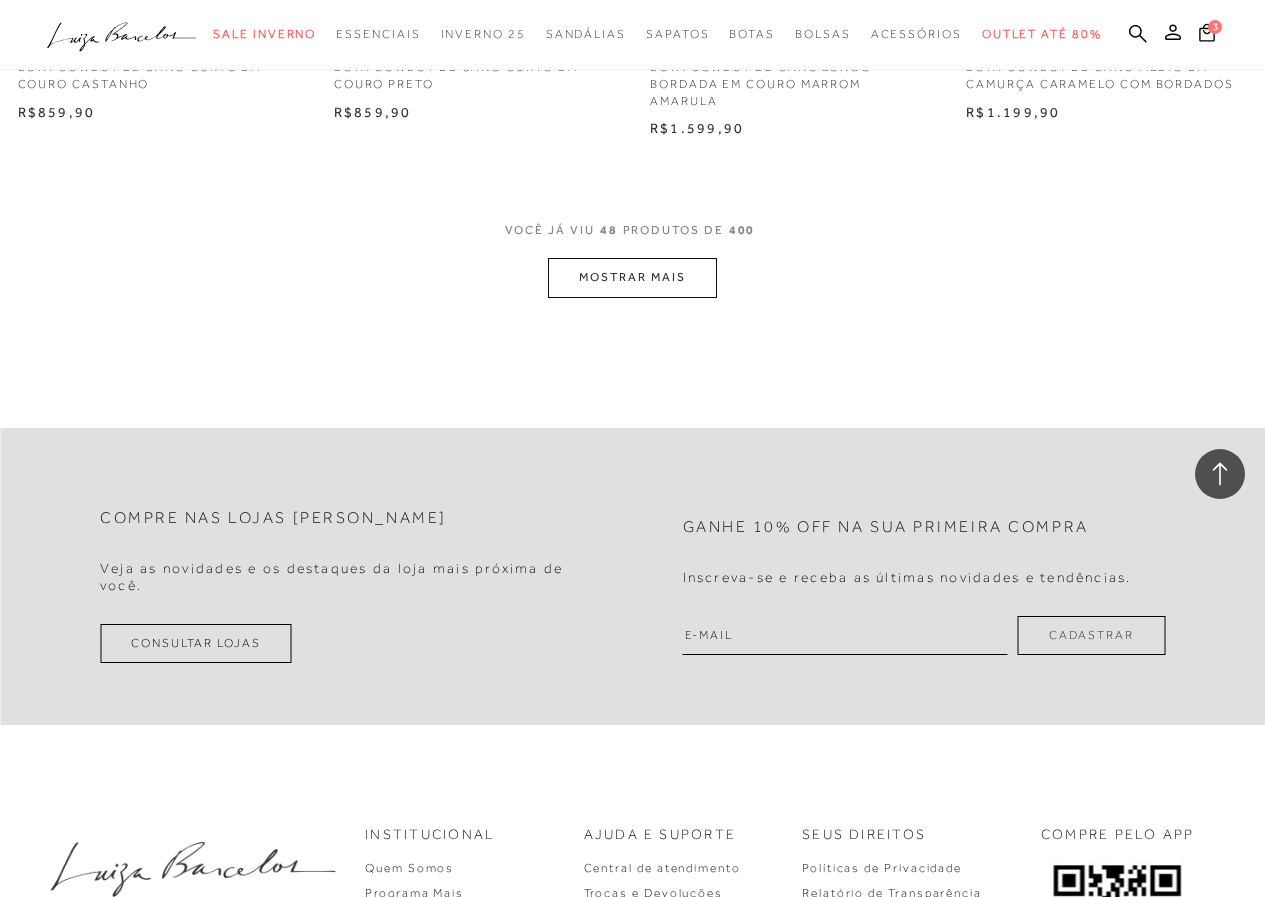 click on "MOSTRAR MAIS" at bounding box center (632, 277) 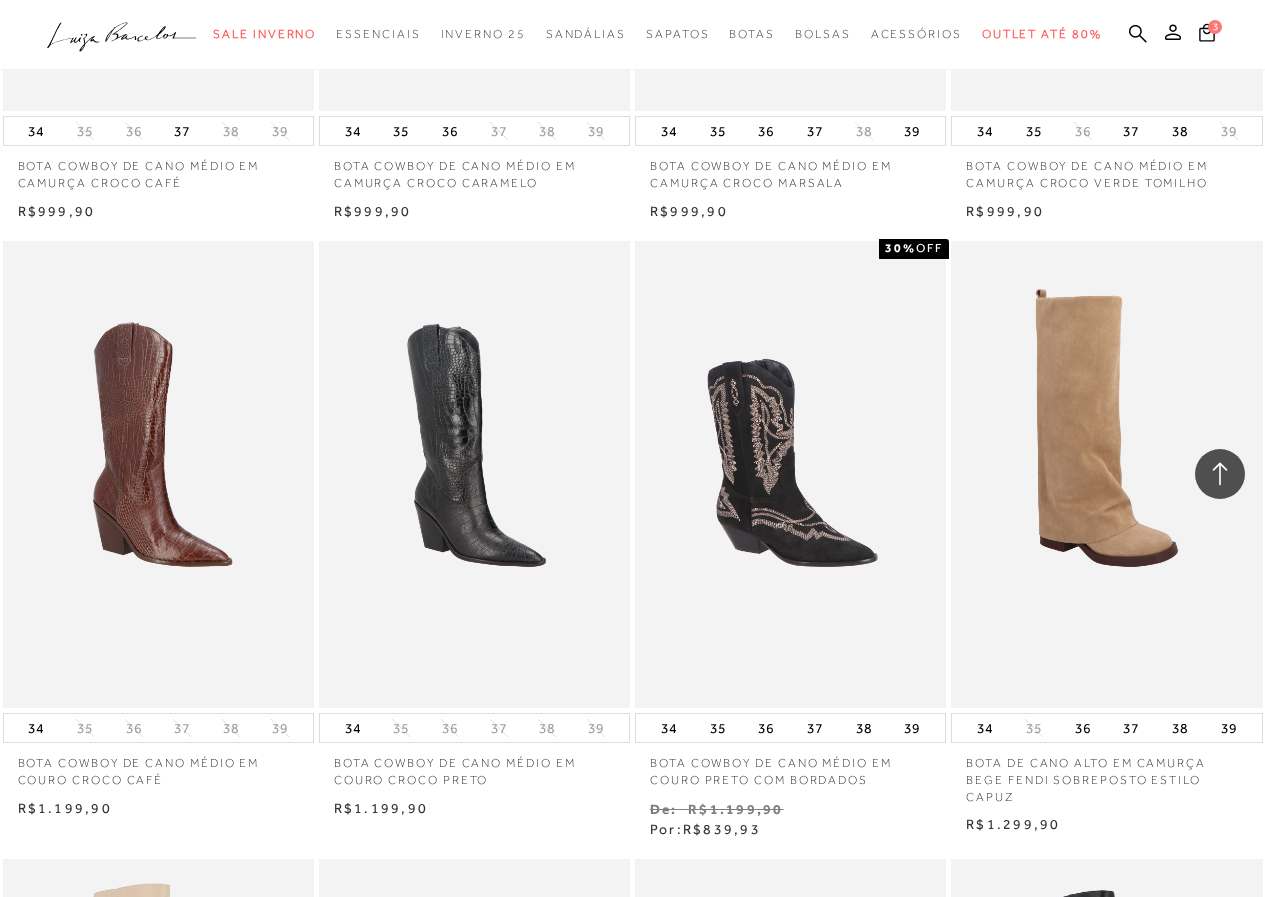 scroll, scrollTop: 9419, scrollLeft: 0, axis: vertical 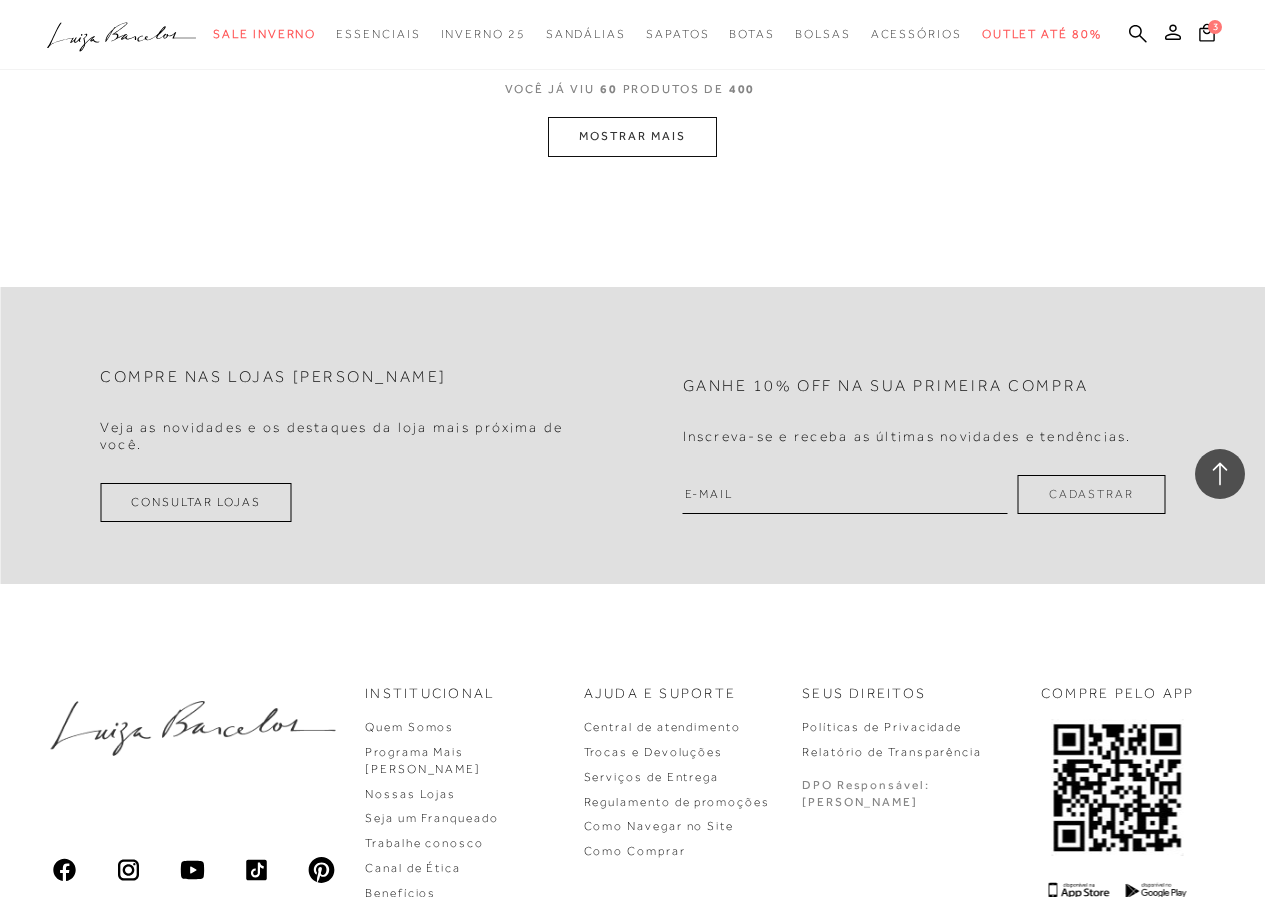 click on "MOSTRAR MAIS" at bounding box center (632, 136) 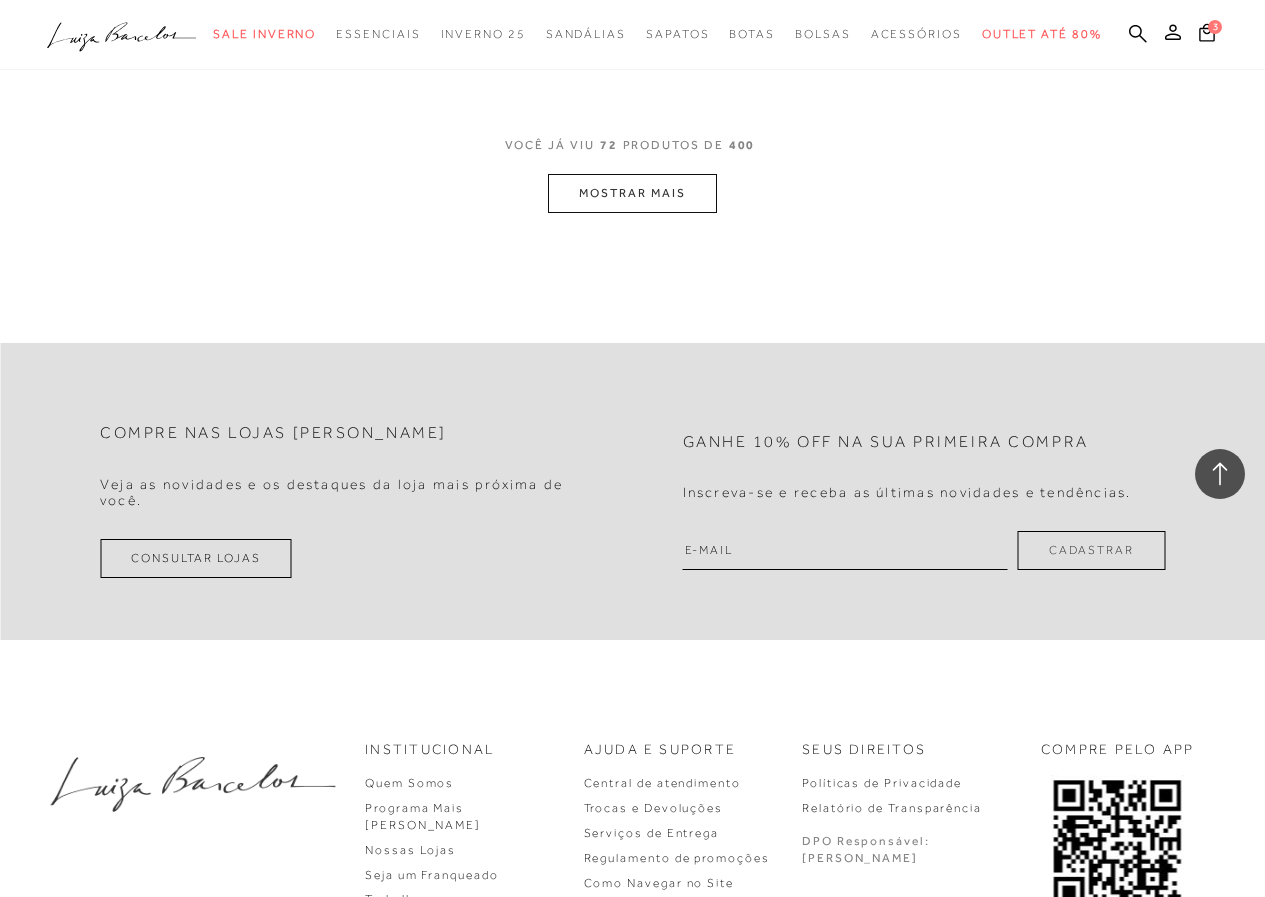 scroll, scrollTop: 11010, scrollLeft: 0, axis: vertical 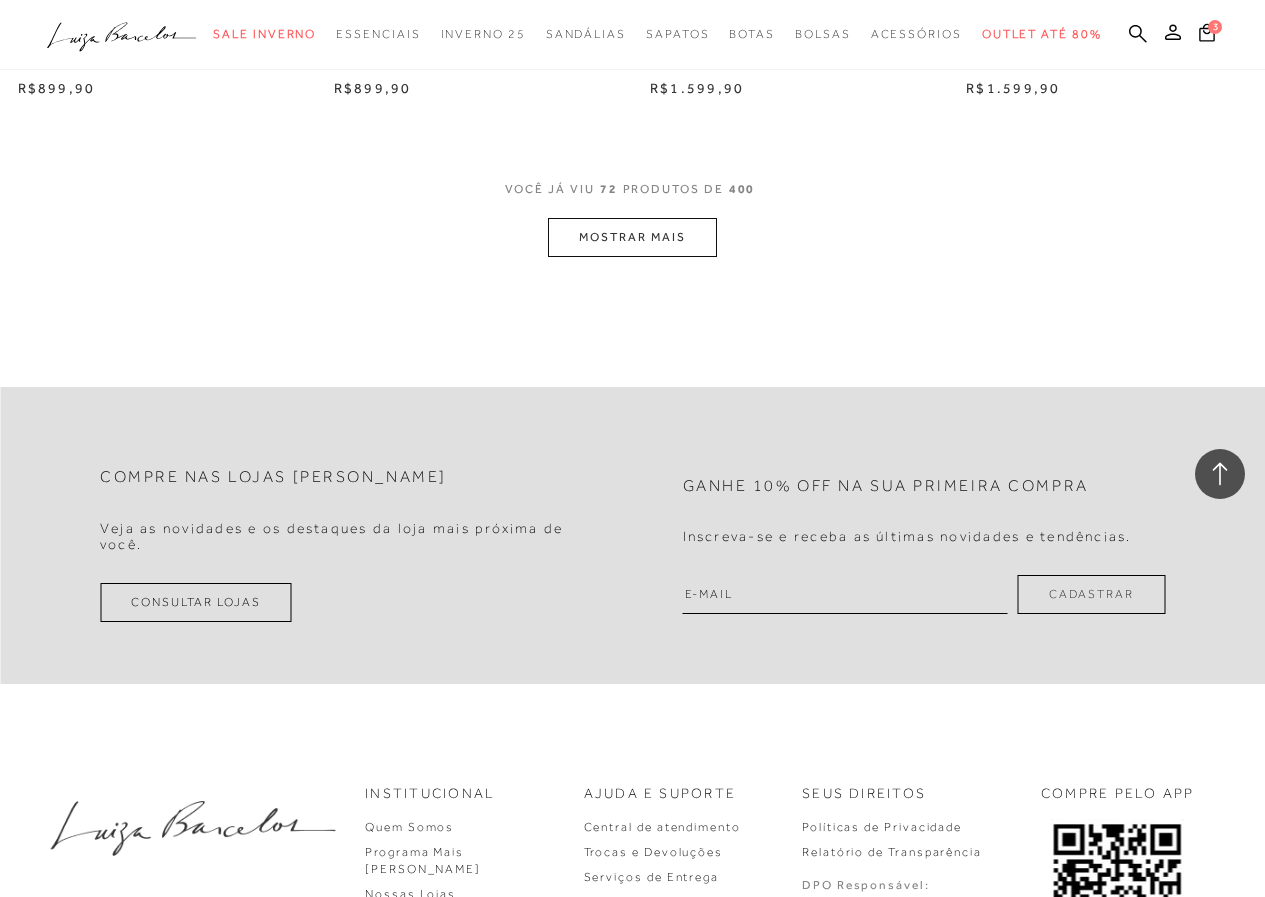 click on "MOSTRAR MAIS" at bounding box center [632, 237] 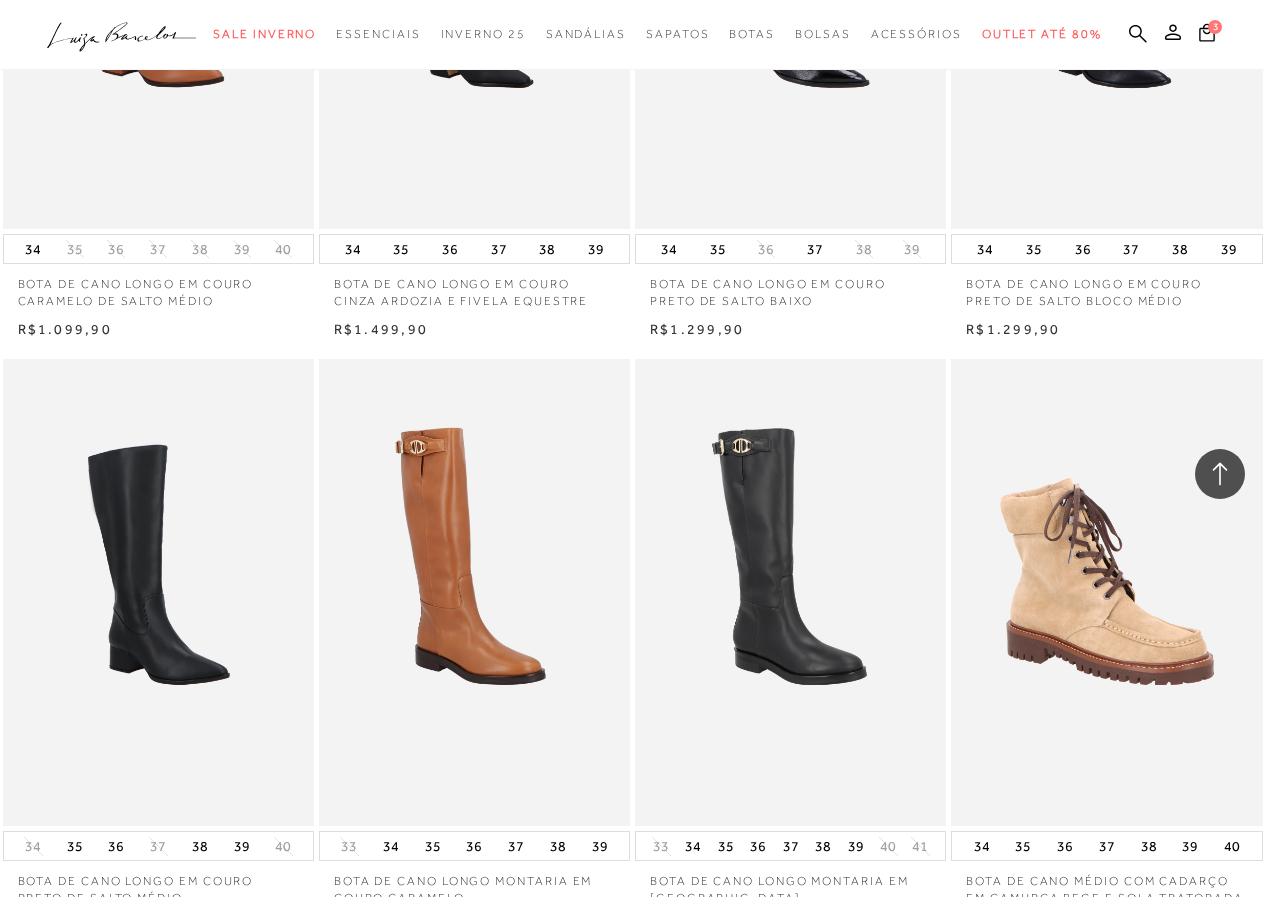 scroll, scrollTop: 12221, scrollLeft: 0, axis: vertical 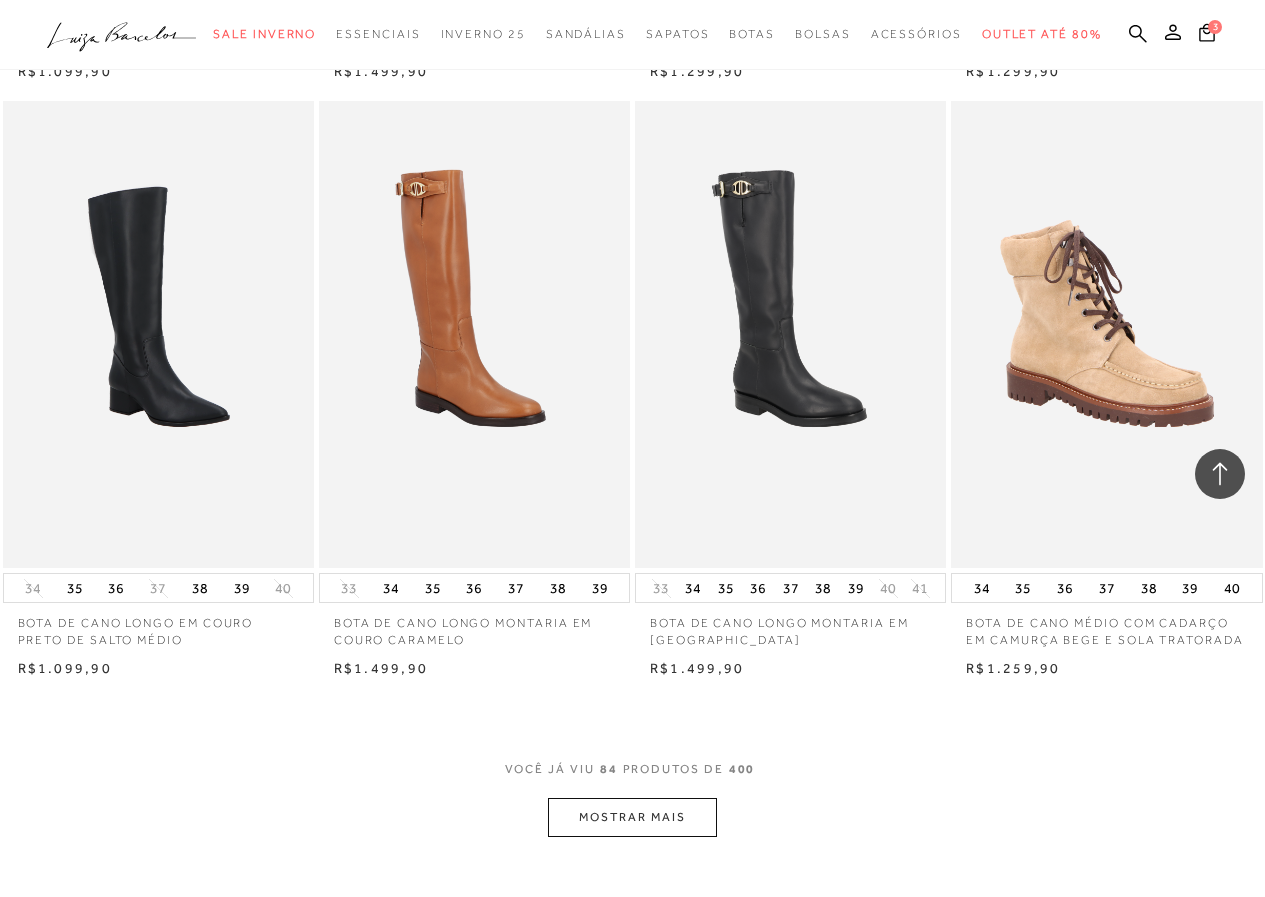 click on "MOSTRAR MAIS" at bounding box center [632, 817] 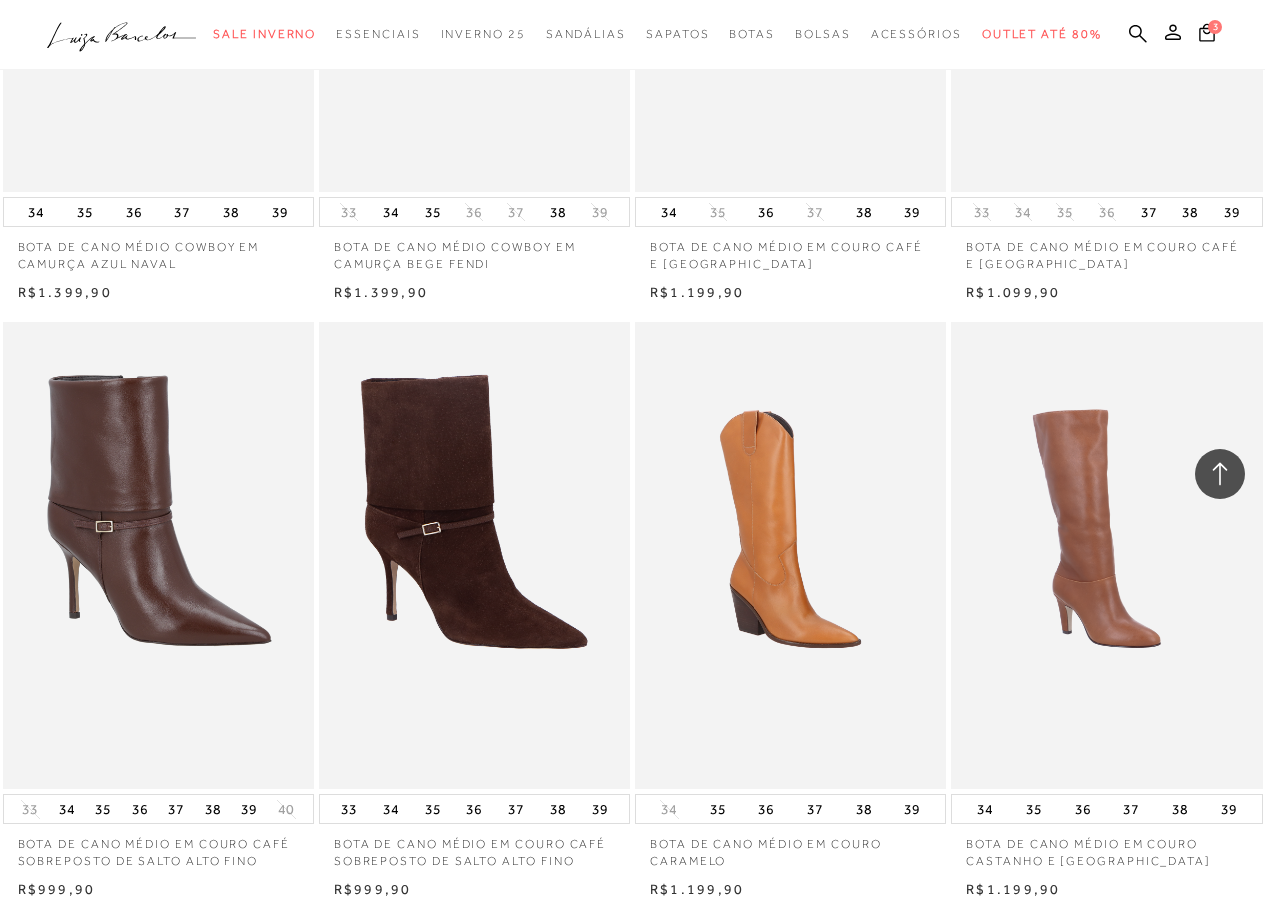 scroll, scrollTop: 14011, scrollLeft: 0, axis: vertical 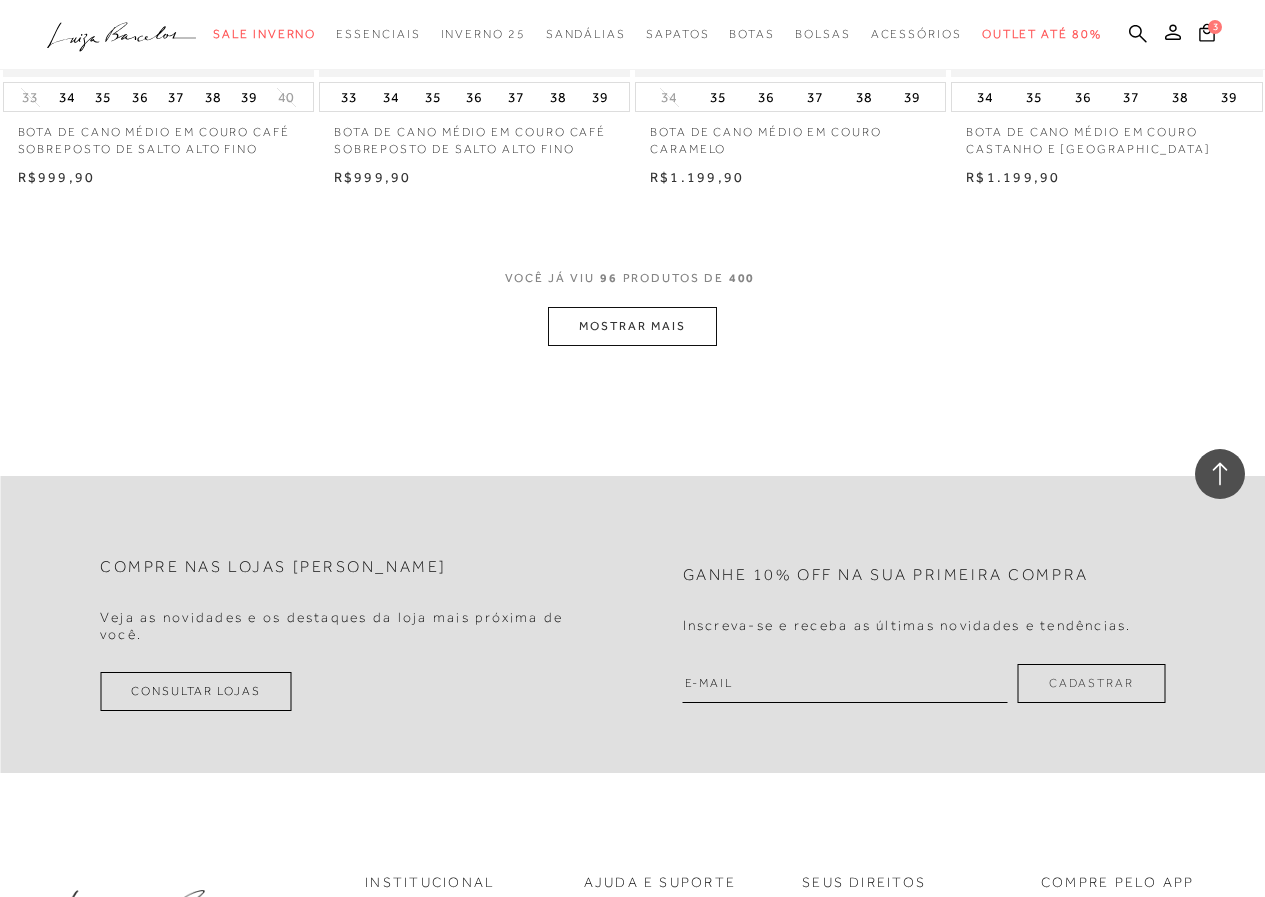 click on "MOSTRAR MAIS" at bounding box center (632, 326) 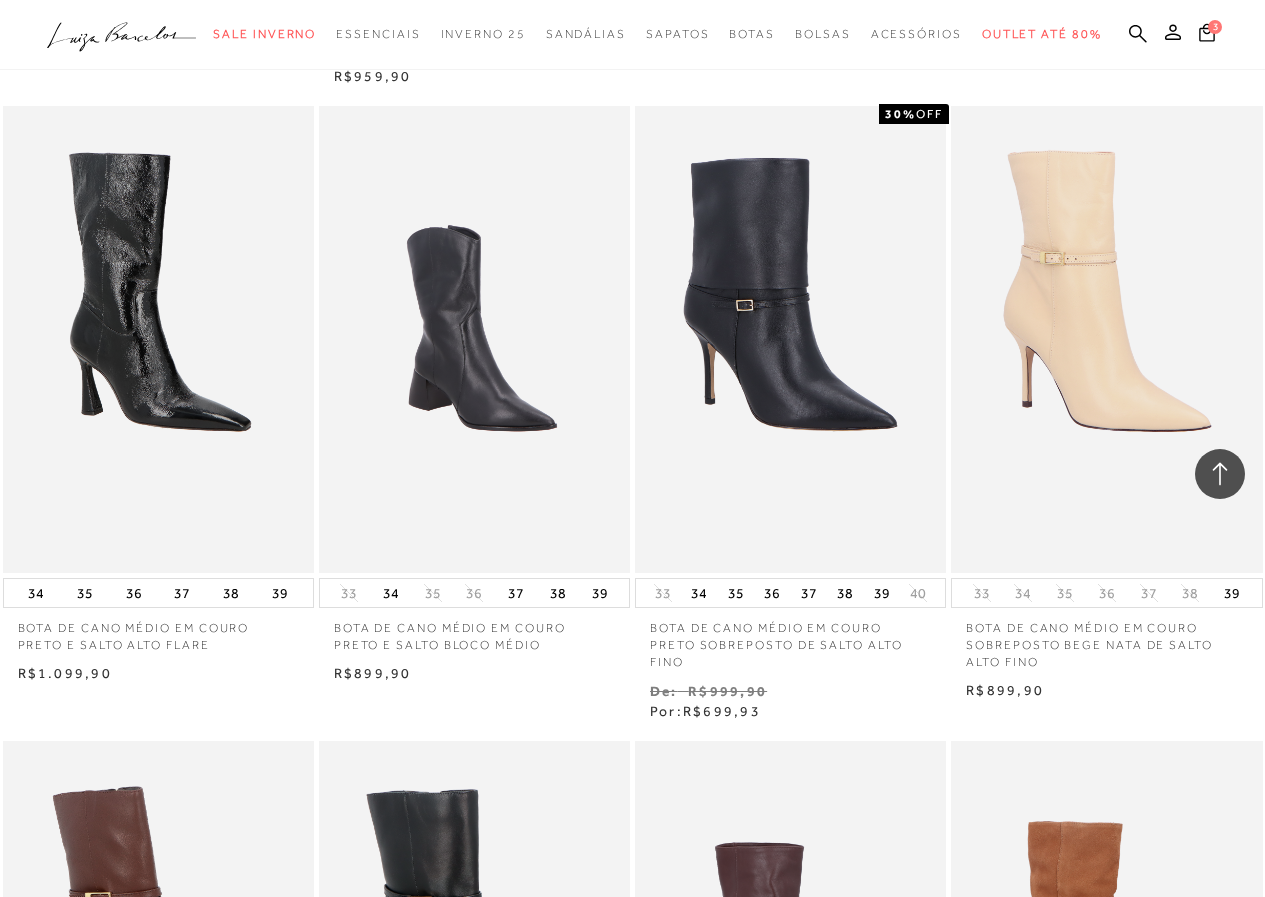 scroll, scrollTop: 15277, scrollLeft: 0, axis: vertical 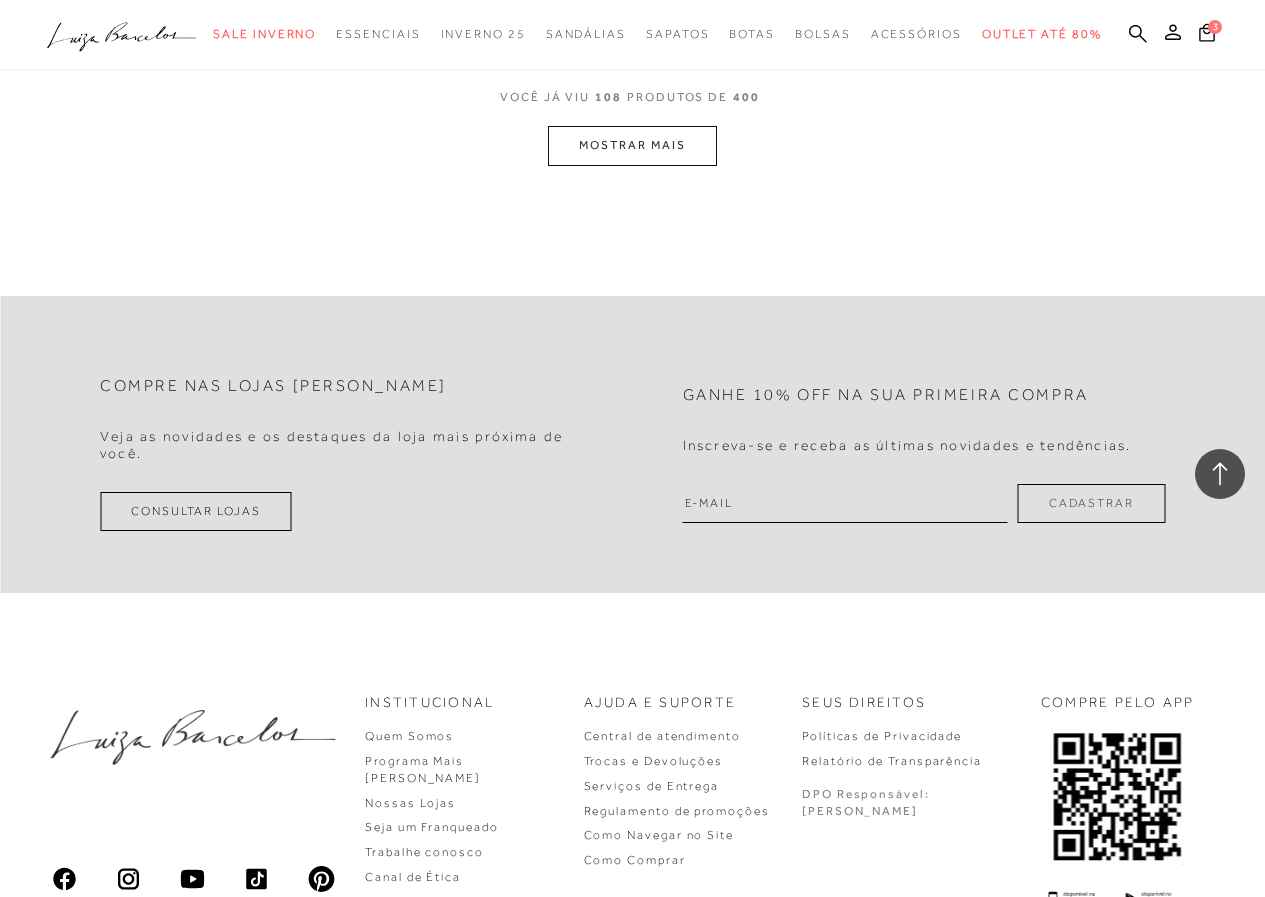 click on "MOSTRAR MAIS" at bounding box center (632, 145) 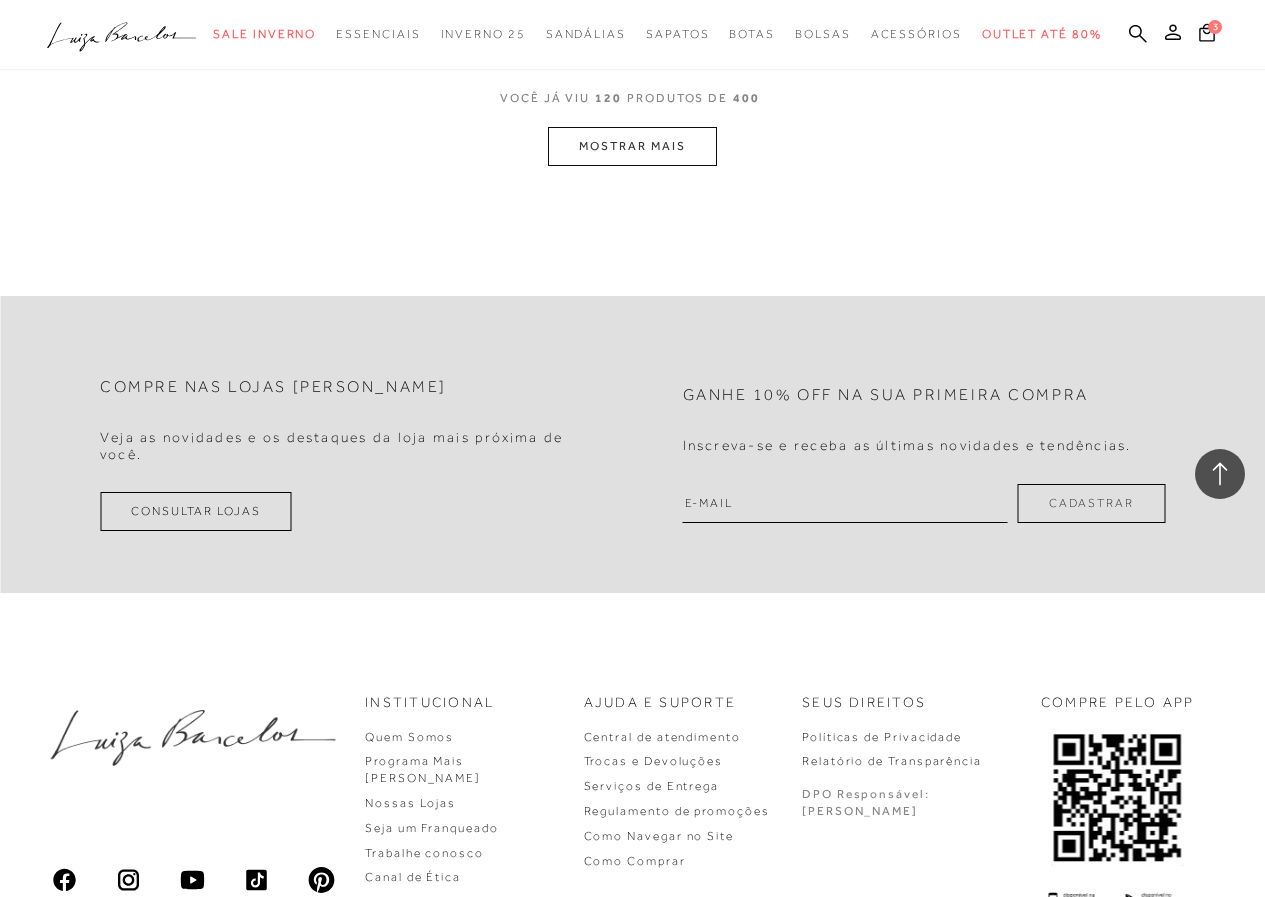 scroll, scrollTop: 18417, scrollLeft: 0, axis: vertical 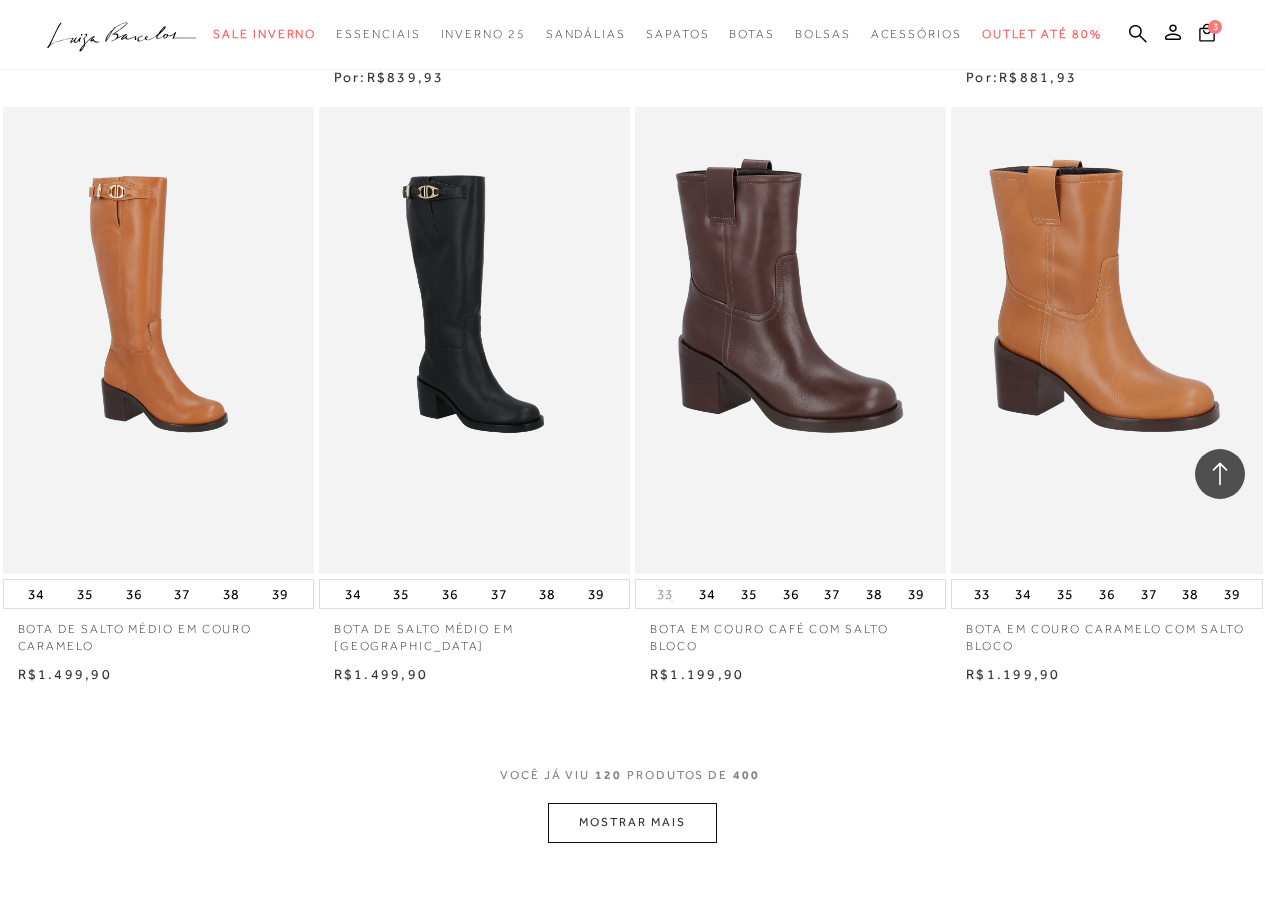 click on "MOSTRAR MAIS" at bounding box center [632, 822] 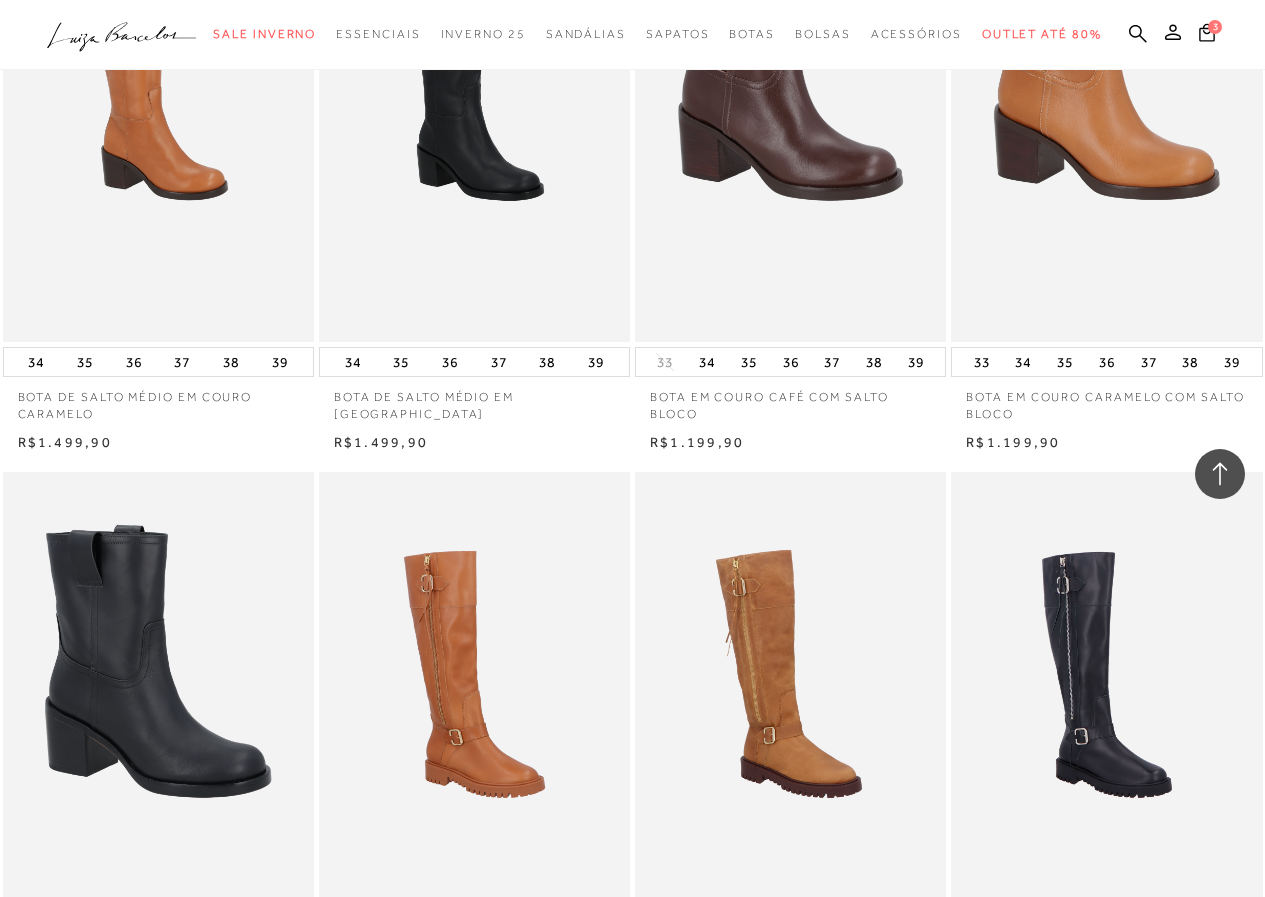 scroll, scrollTop: 18047, scrollLeft: 0, axis: vertical 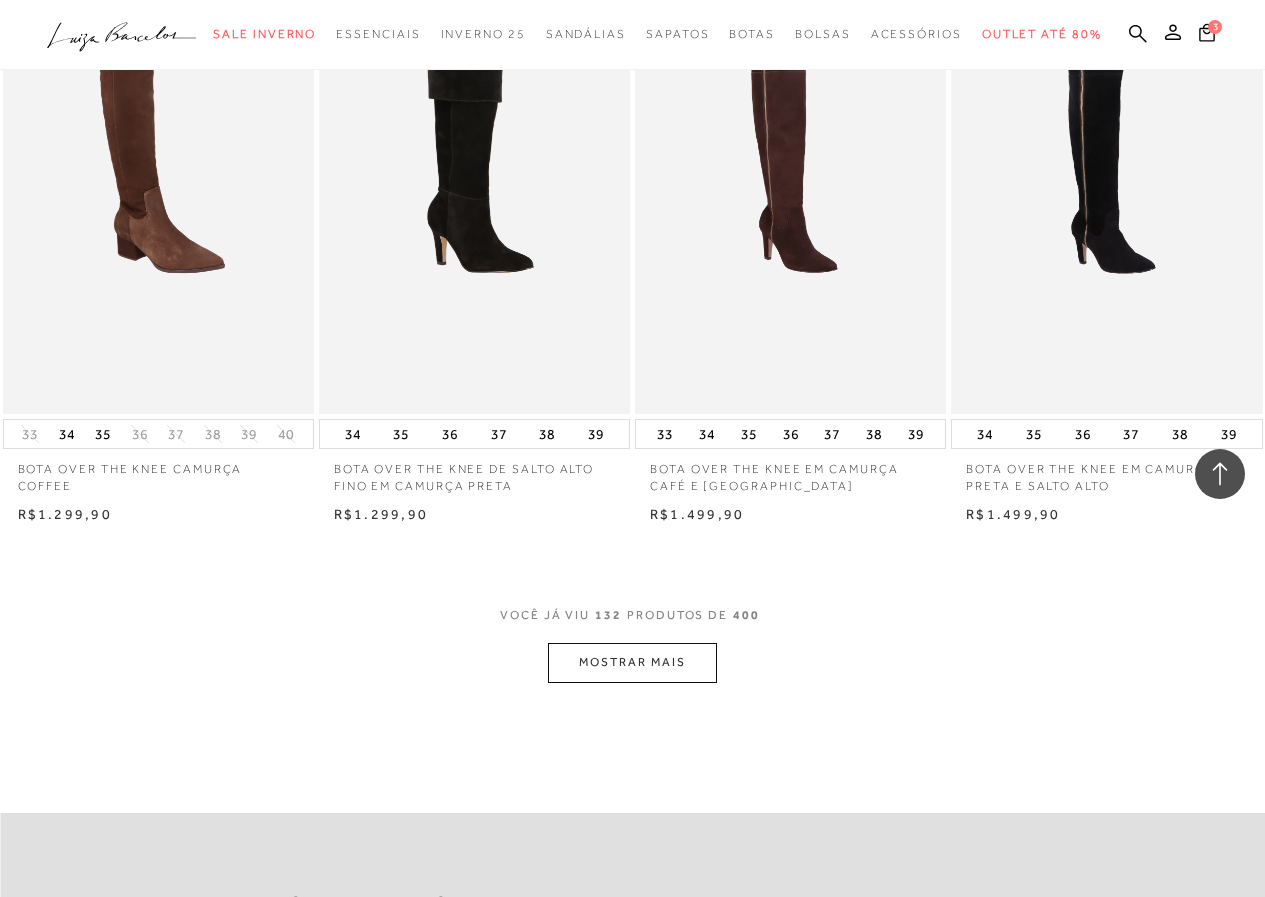 click on "MOSTRAR MAIS" at bounding box center (632, 662) 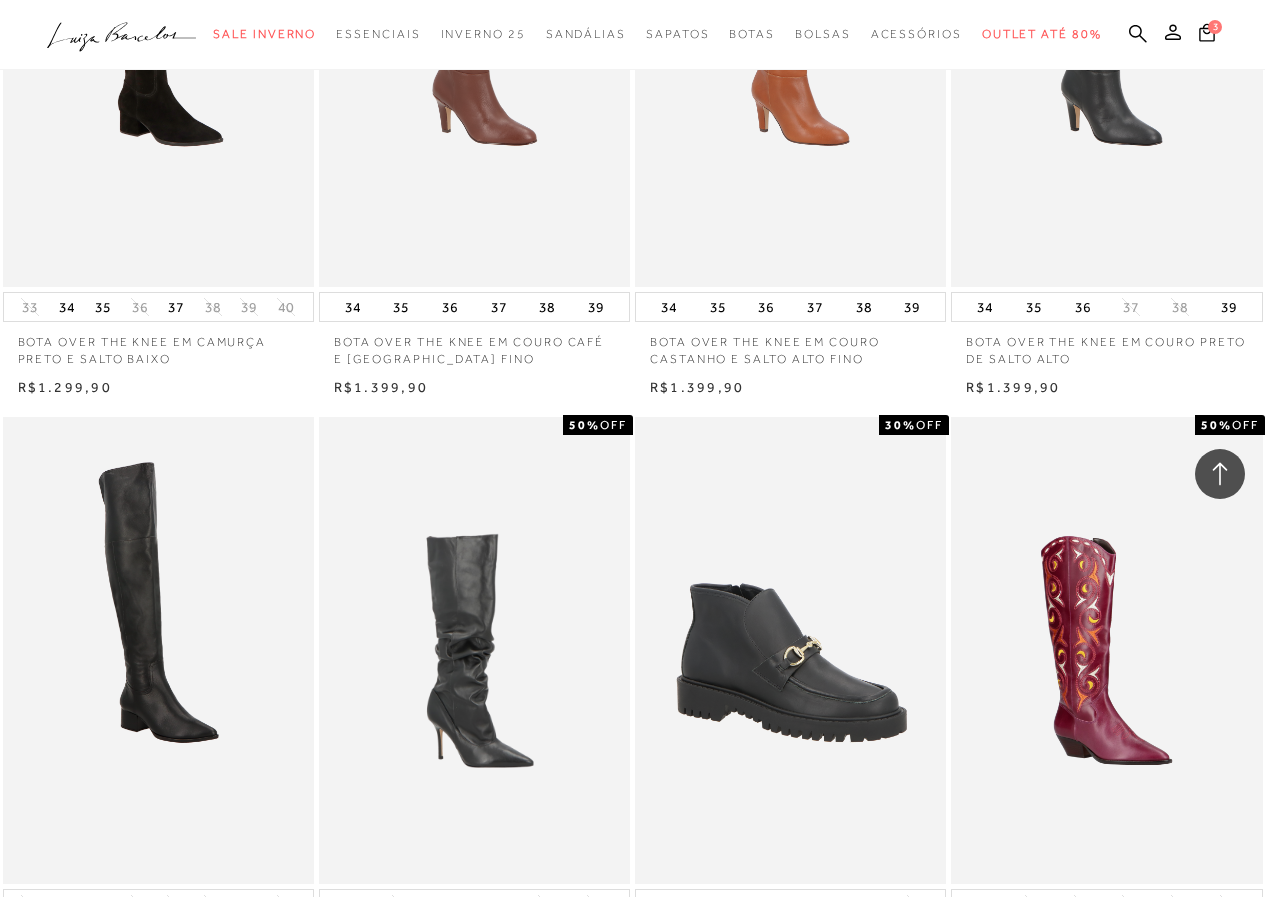 scroll, scrollTop: 20479, scrollLeft: 0, axis: vertical 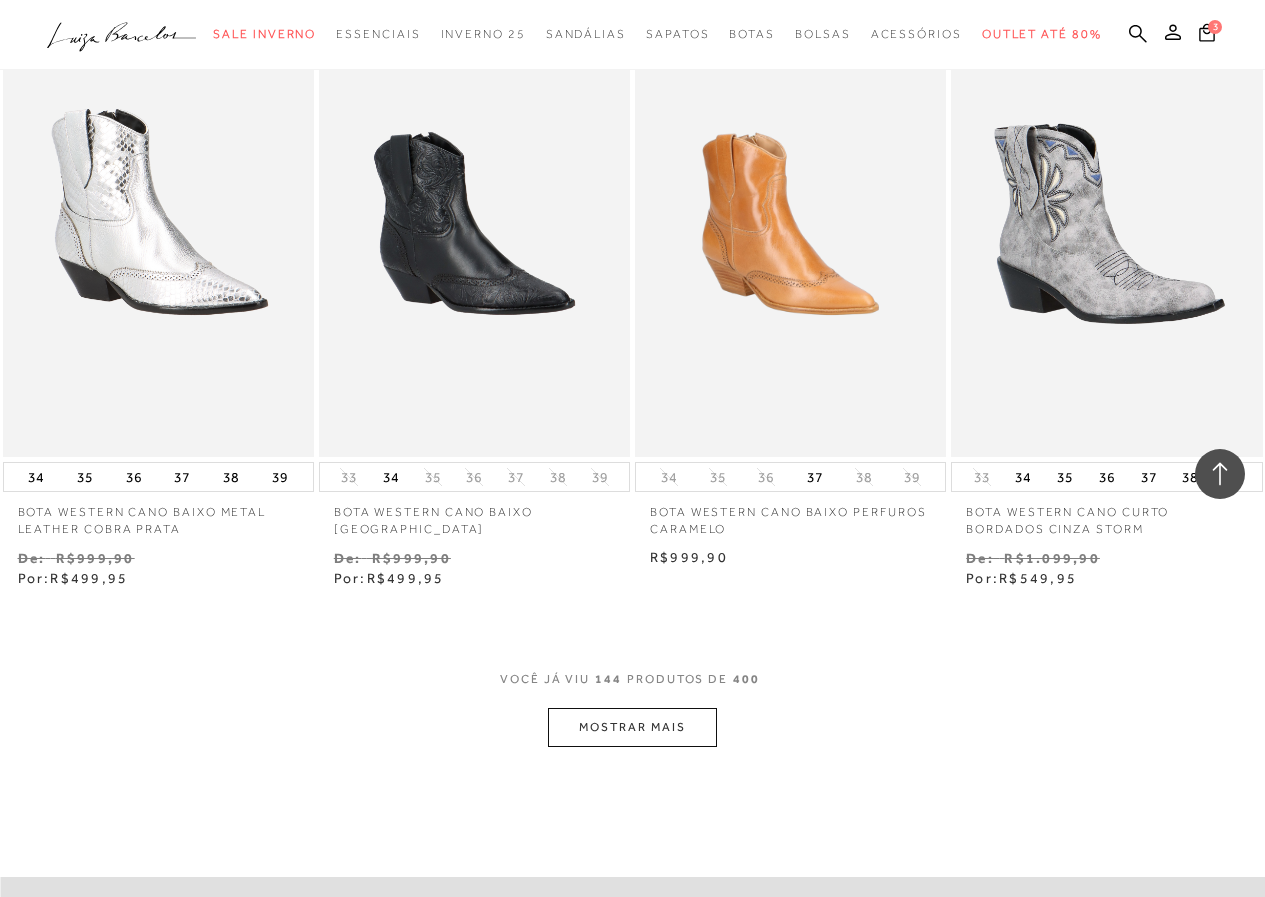 click on "MOSTRAR MAIS" at bounding box center [632, 727] 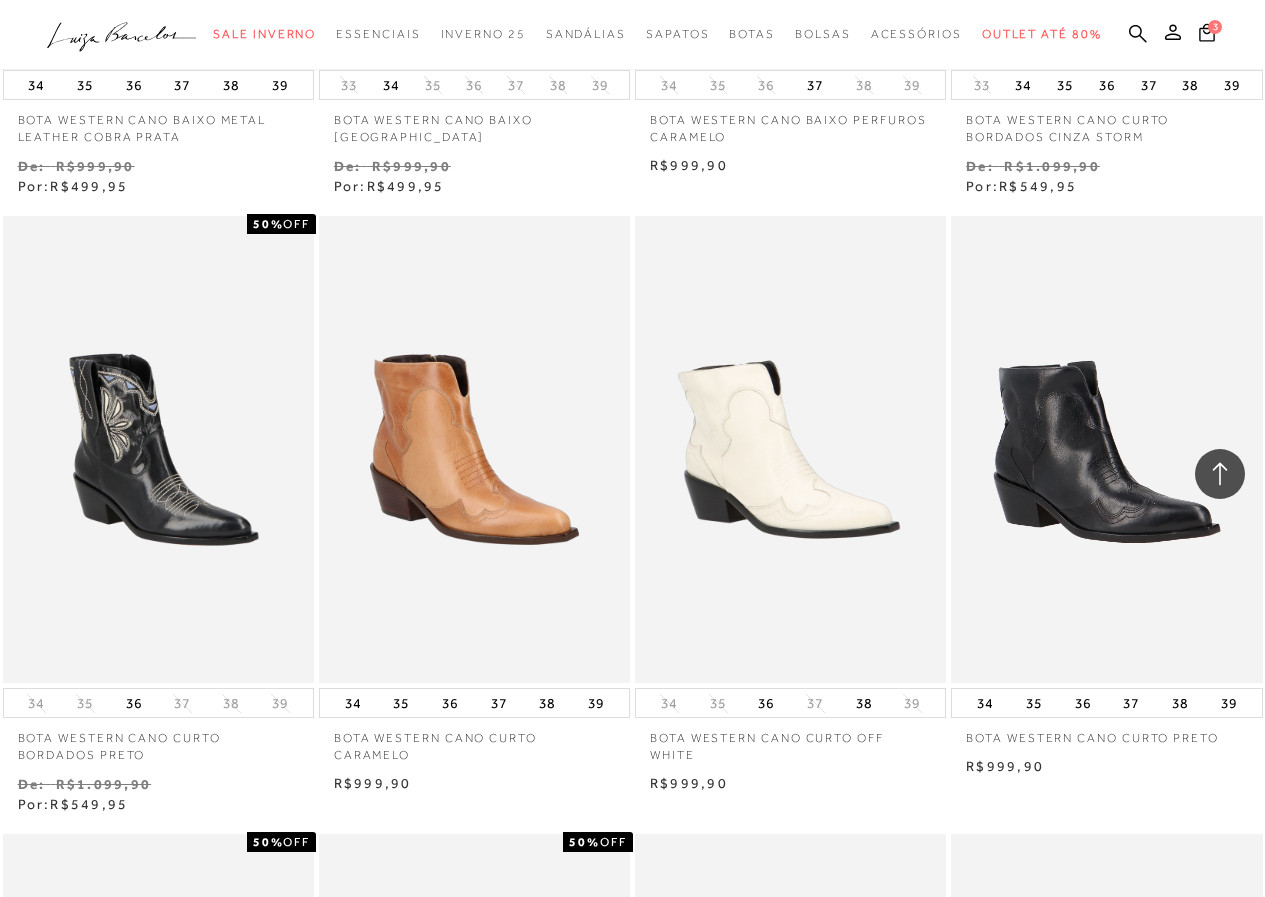 scroll, scrollTop: 21975, scrollLeft: 0, axis: vertical 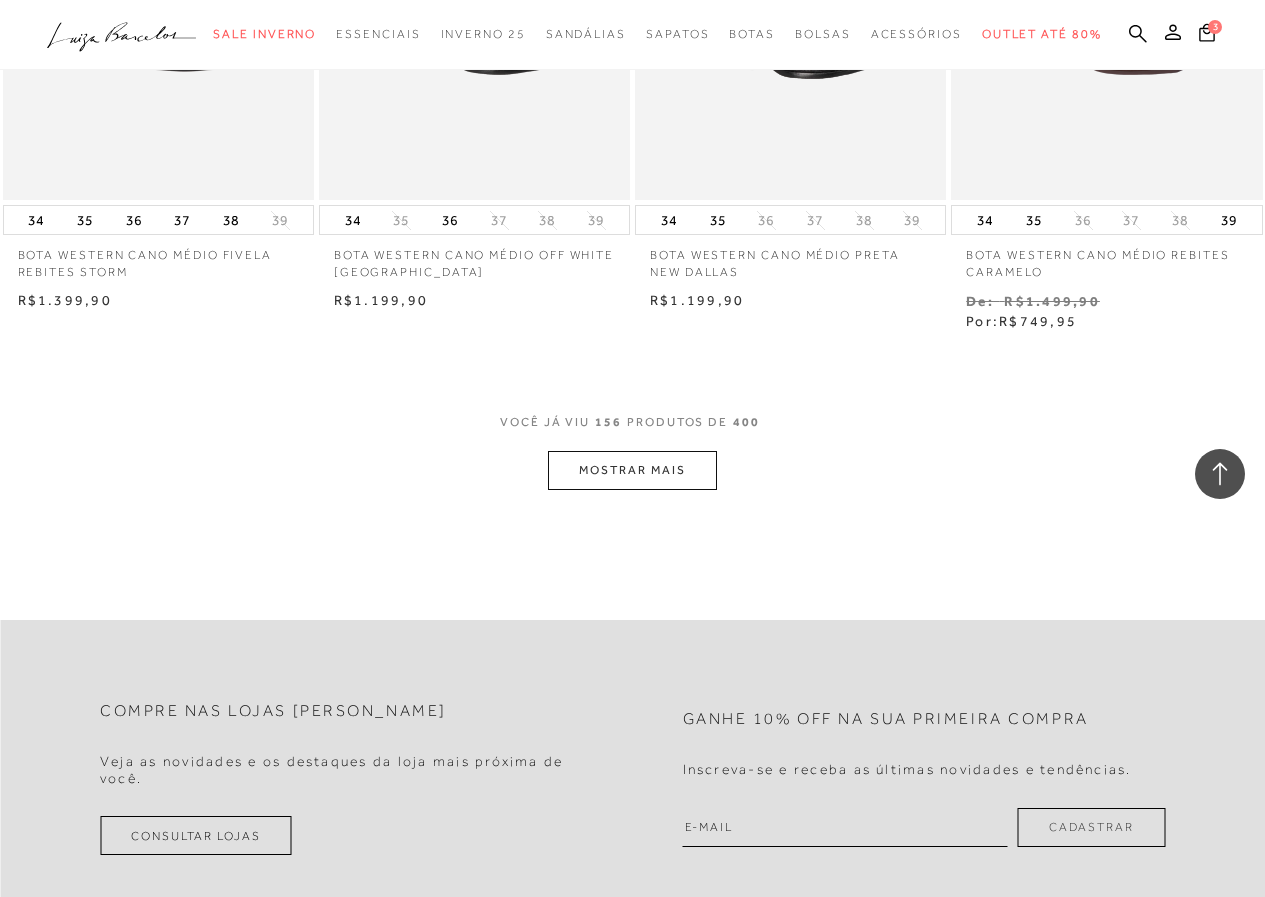 click on "MOSTRAR MAIS" at bounding box center (632, 470) 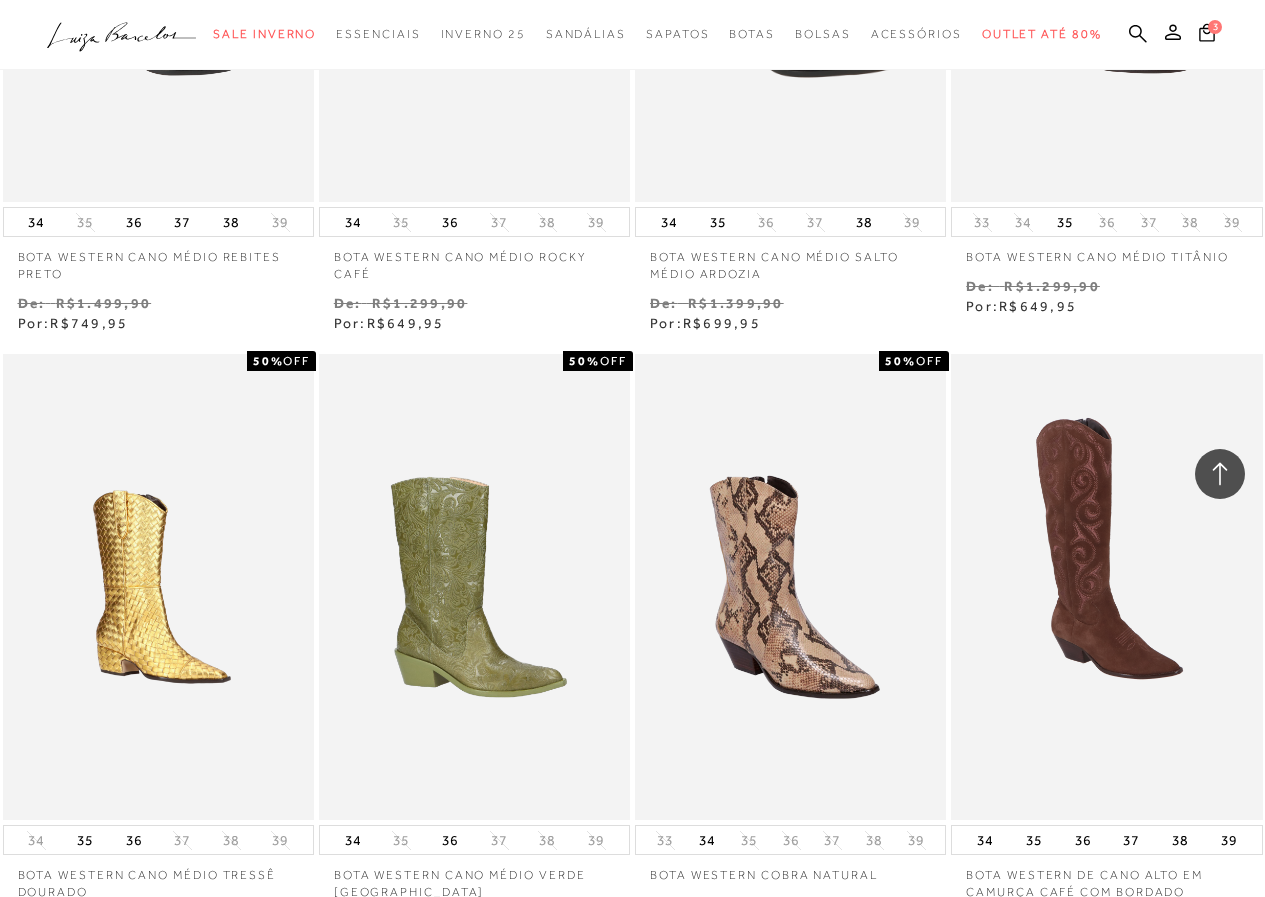scroll, scrollTop: 24257, scrollLeft: 0, axis: vertical 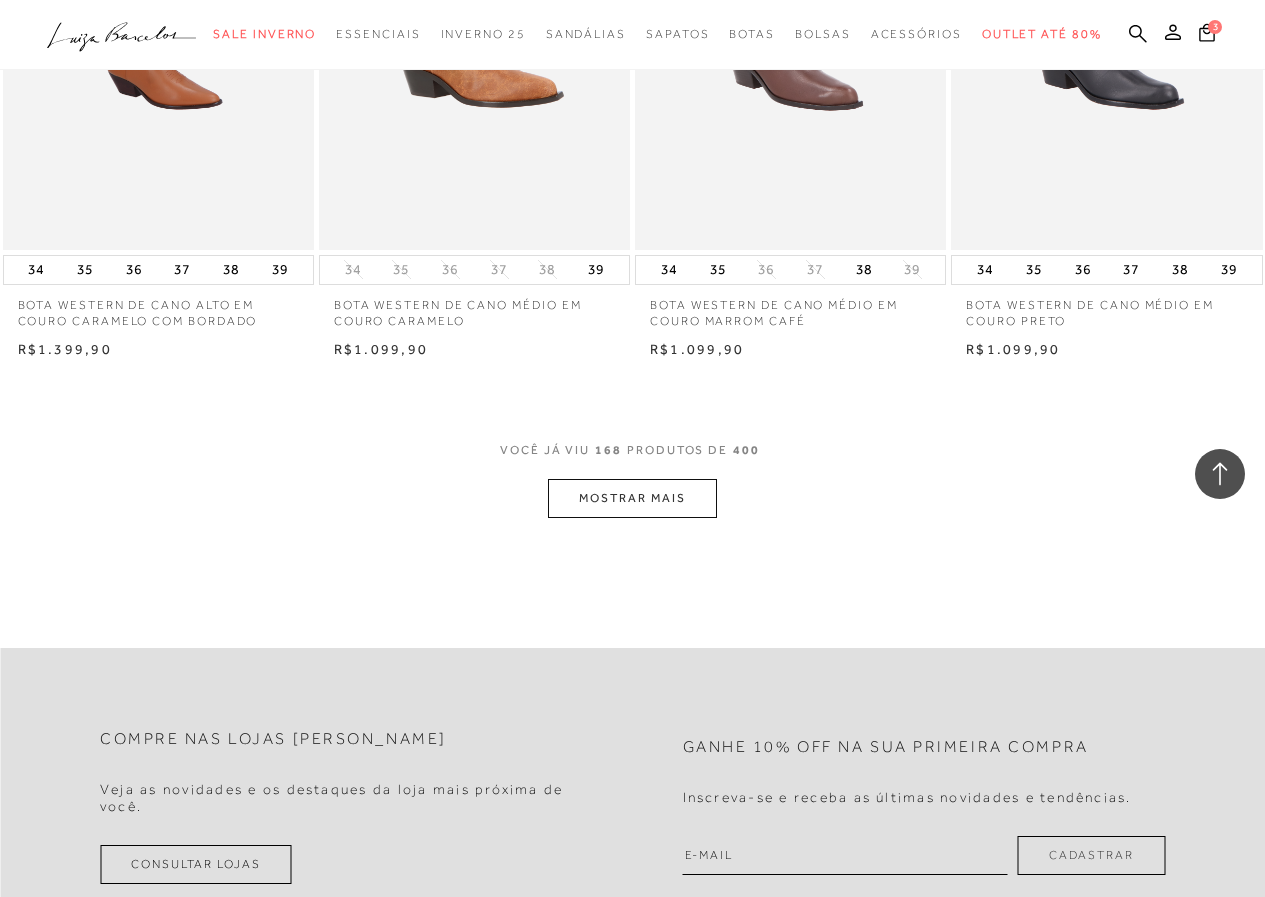 click on "MOSTRAR MAIS" at bounding box center [632, 498] 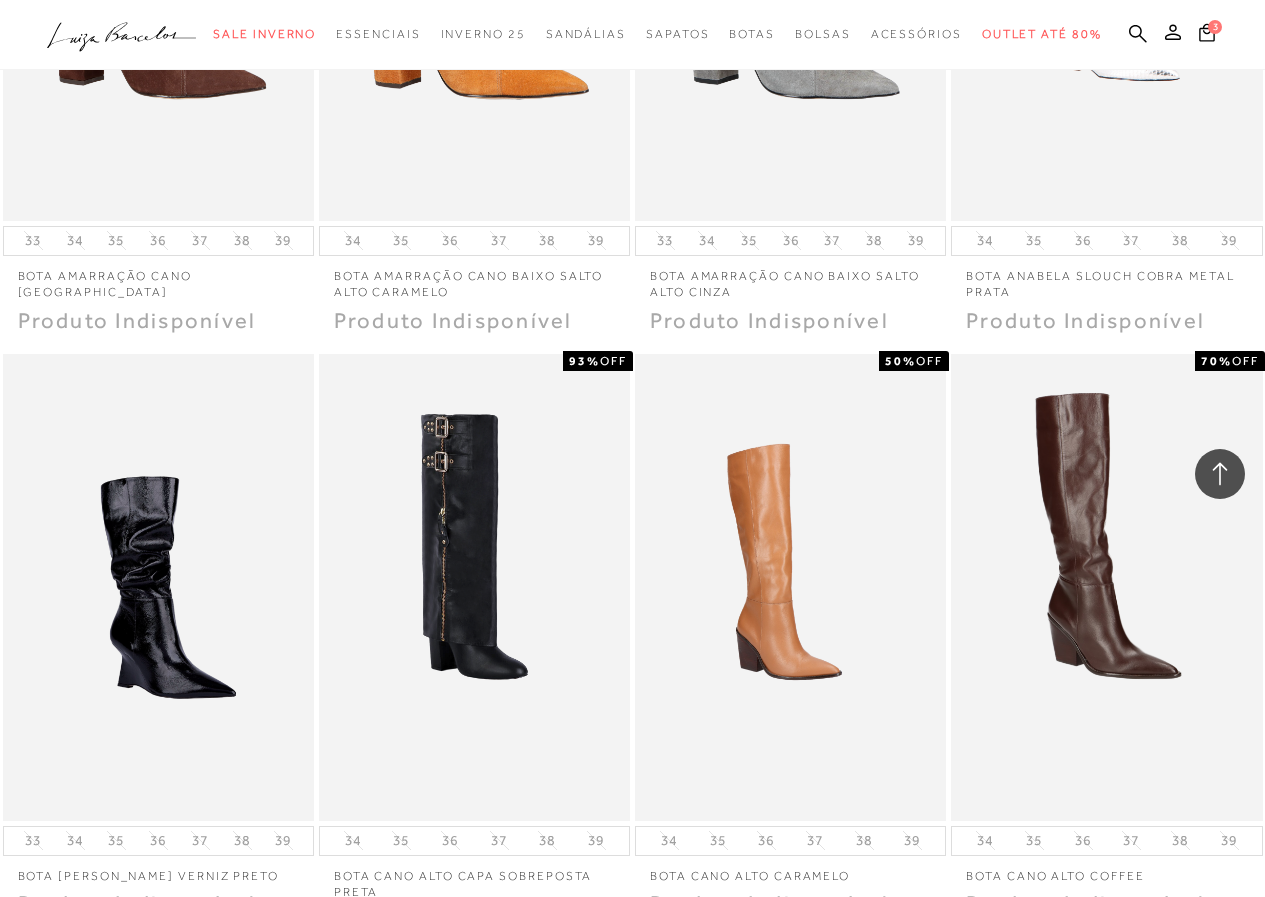 scroll, scrollTop: 26094, scrollLeft: 0, axis: vertical 